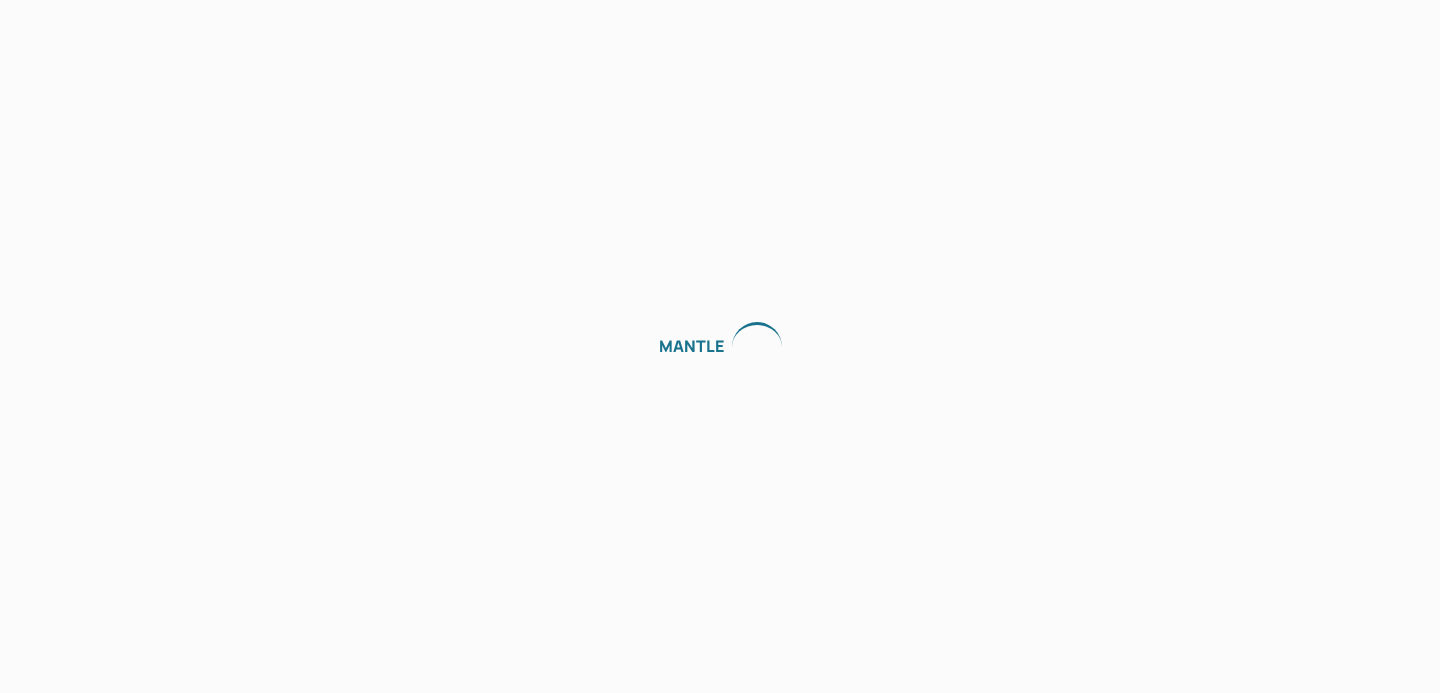 scroll, scrollTop: 0, scrollLeft: 0, axis: both 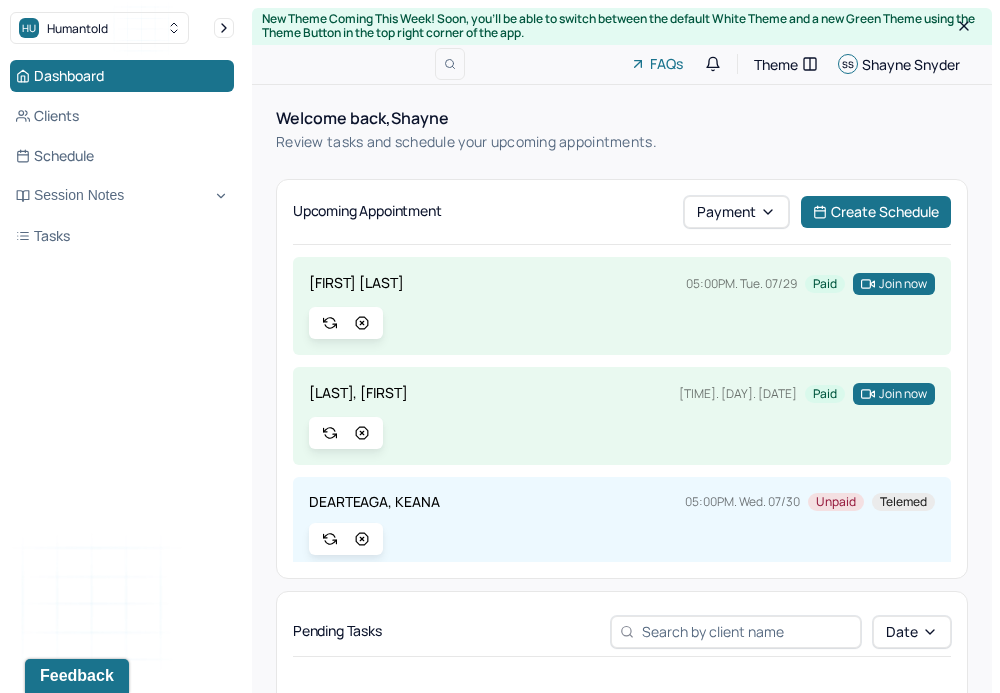 click on "Dashboard Clients Schedule Session Notes Tasks" at bounding box center [122, 156] 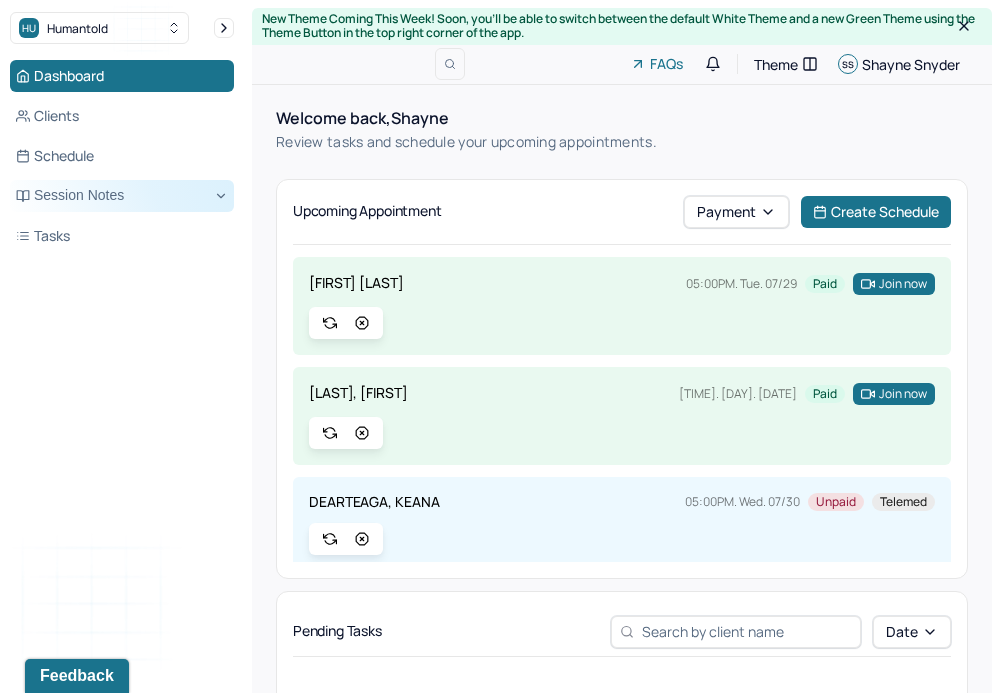 click on "Session Notes" at bounding box center [122, 196] 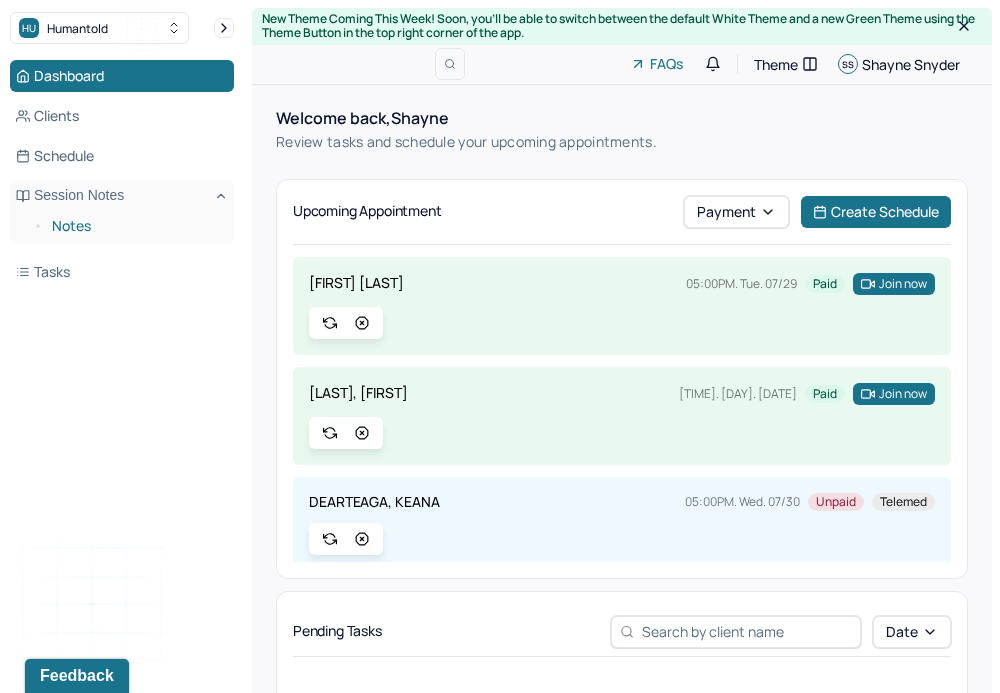 click on "Notes" at bounding box center [135, 226] 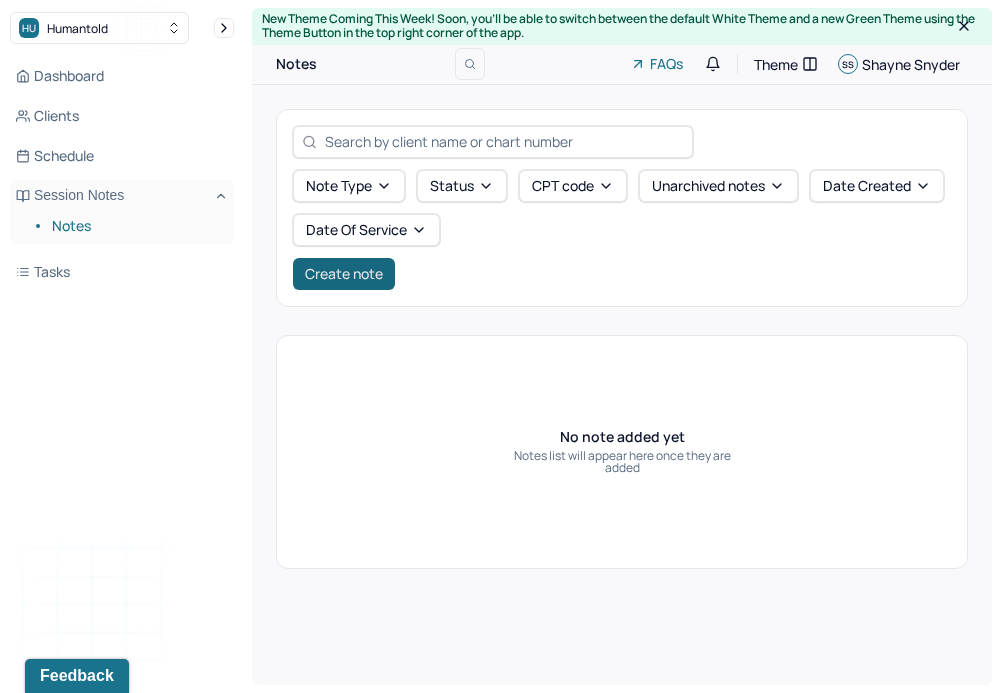 click on "Create note" at bounding box center (344, 274) 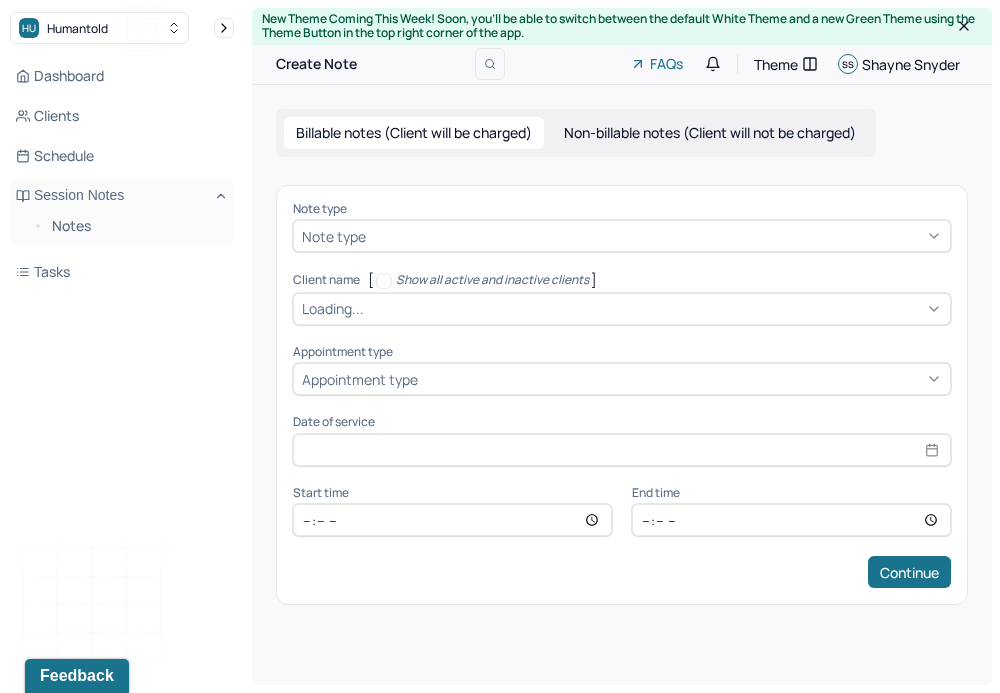 click on "Note type" at bounding box center [334, 236] 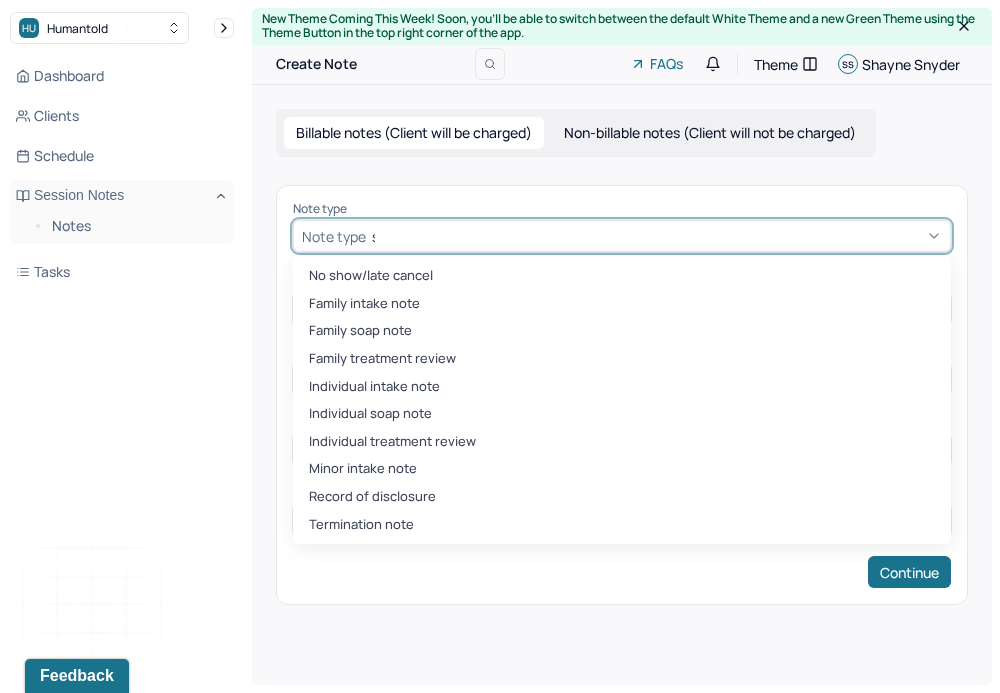 type on "soap" 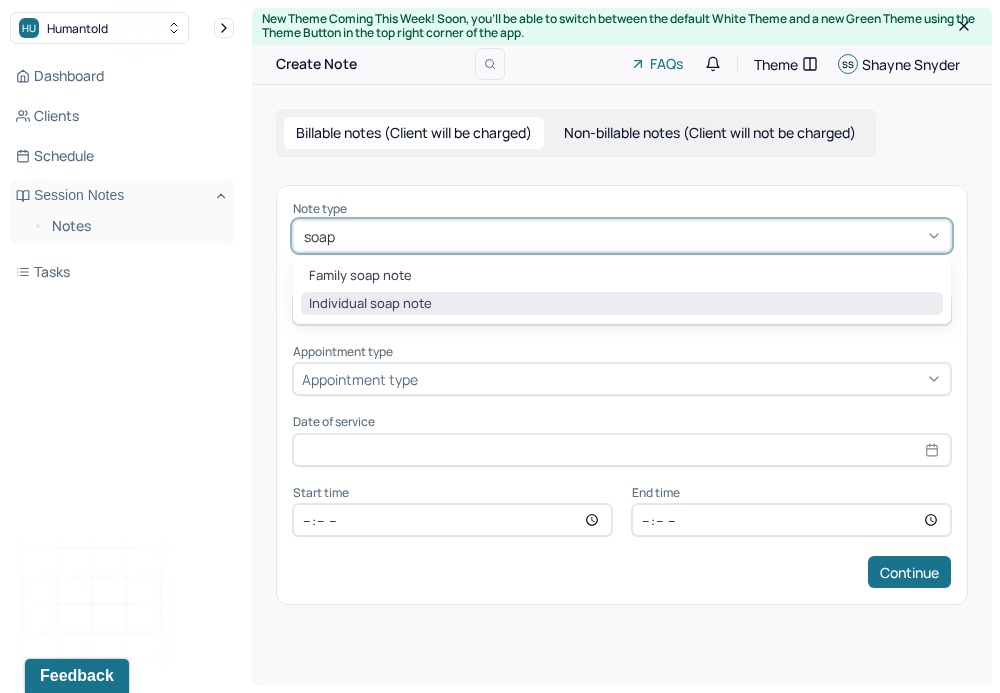 click on "Individual soap note" at bounding box center (622, 304) 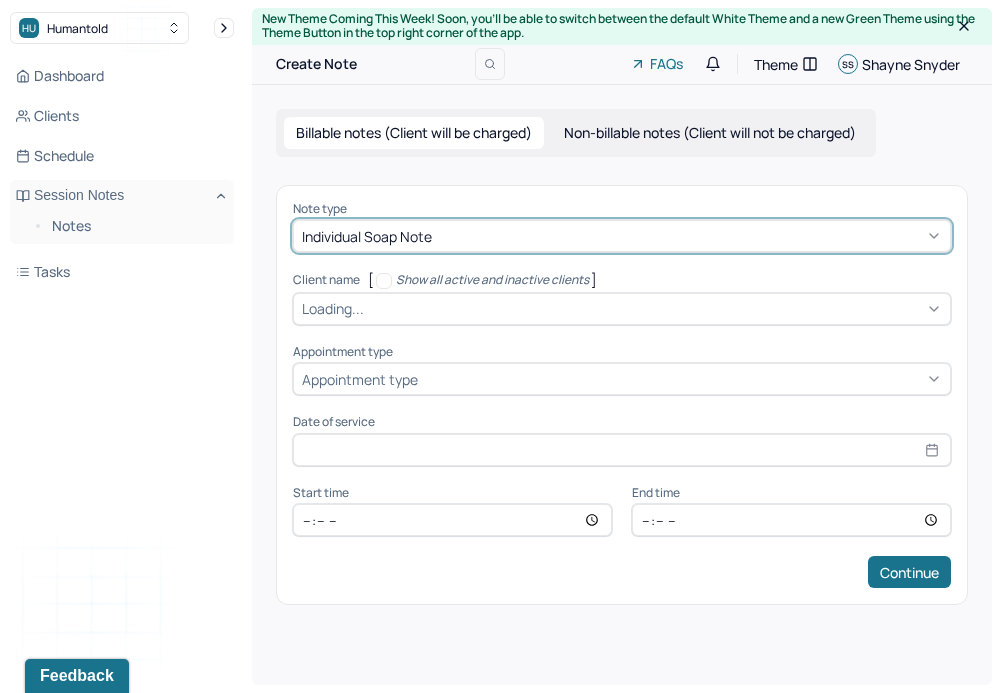 click on "Loading..." at bounding box center (622, 309) 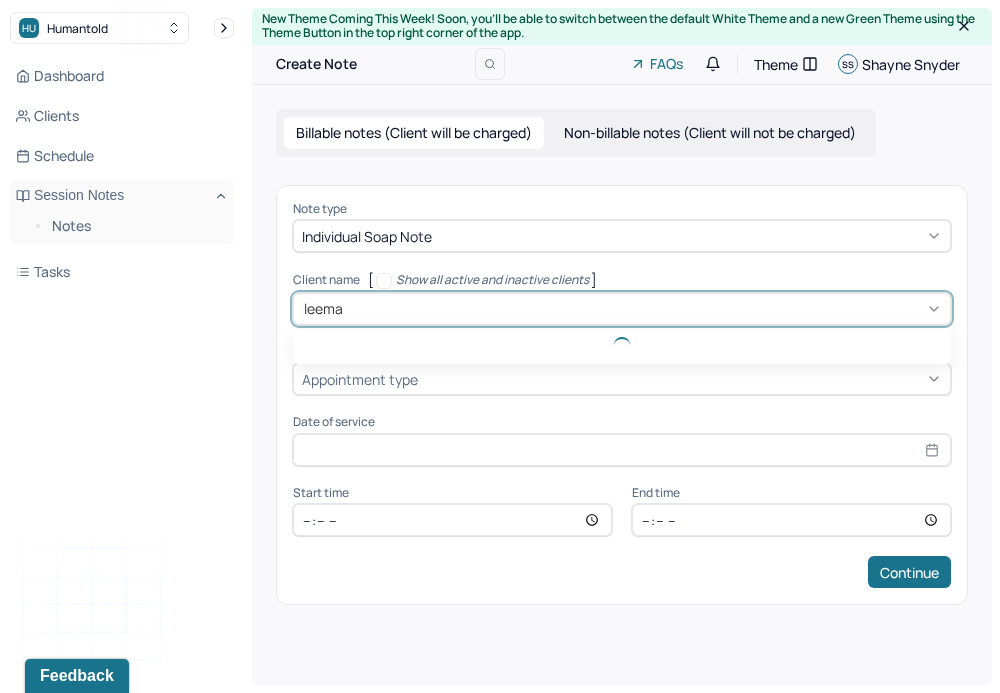 type on "[NAME]" 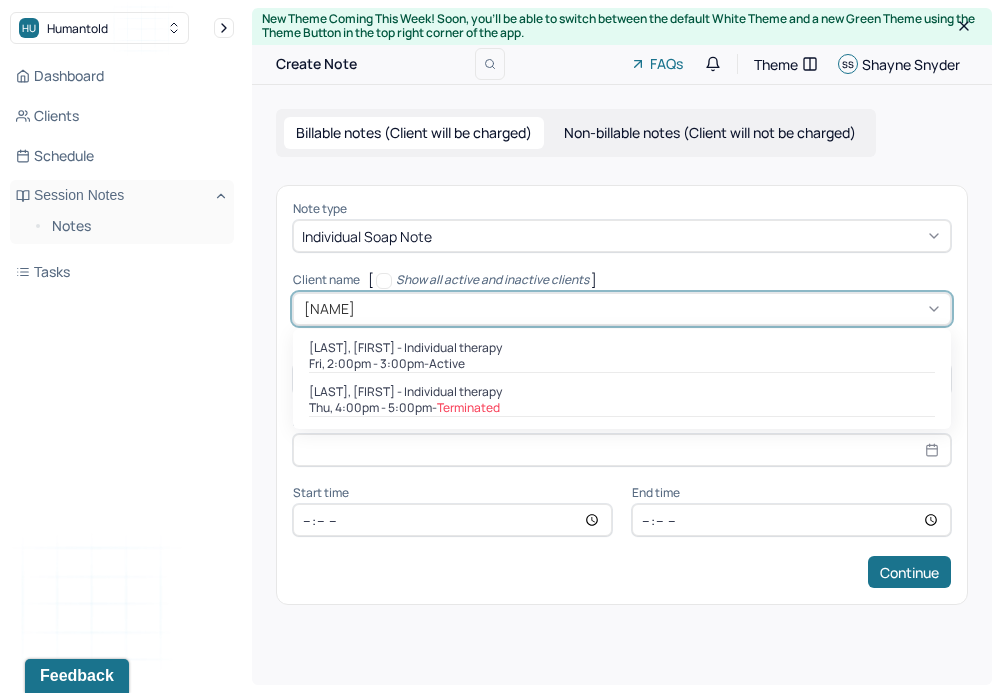 click on "Fri, 2:00pm - 3:00pm  -  active" at bounding box center (622, 364) 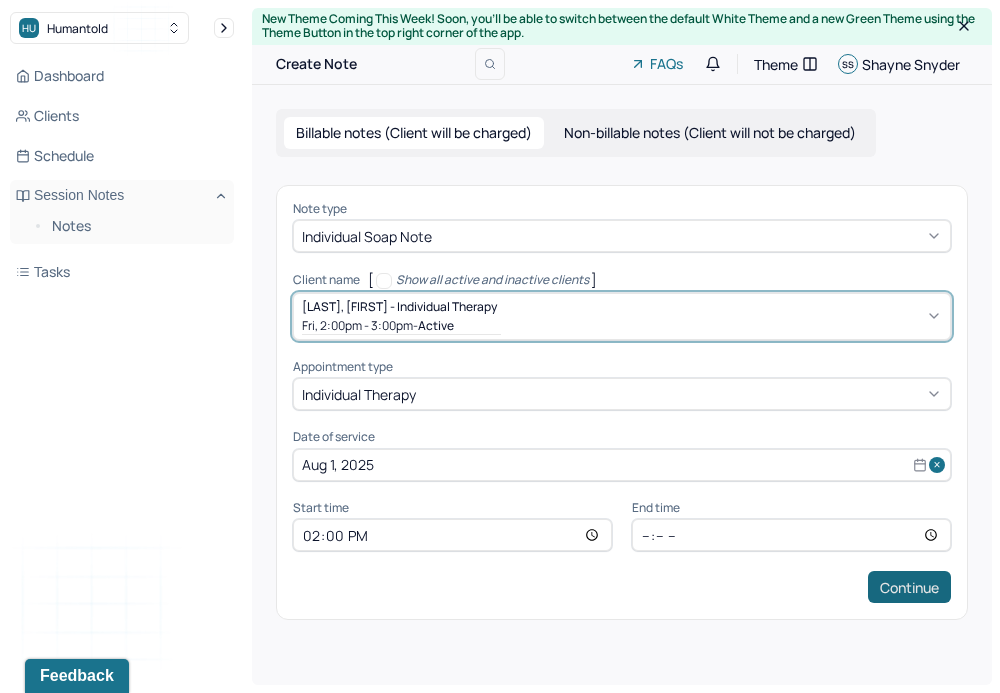 click on "Continue" at bounding box center [909, 587] 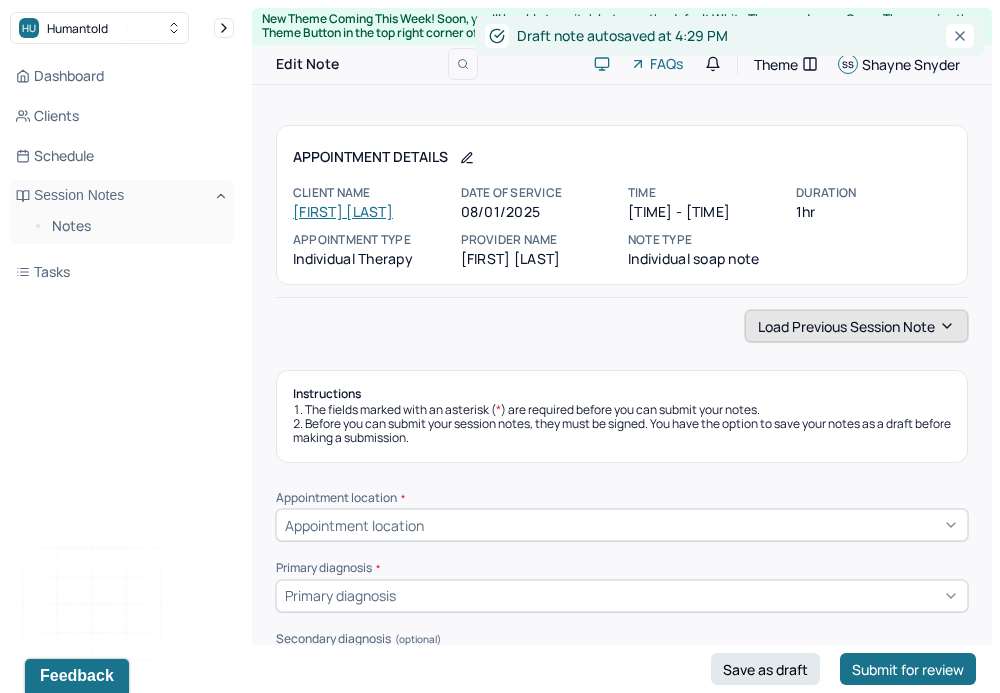 click on "Load previous session note" at bounding box center (856, 326) 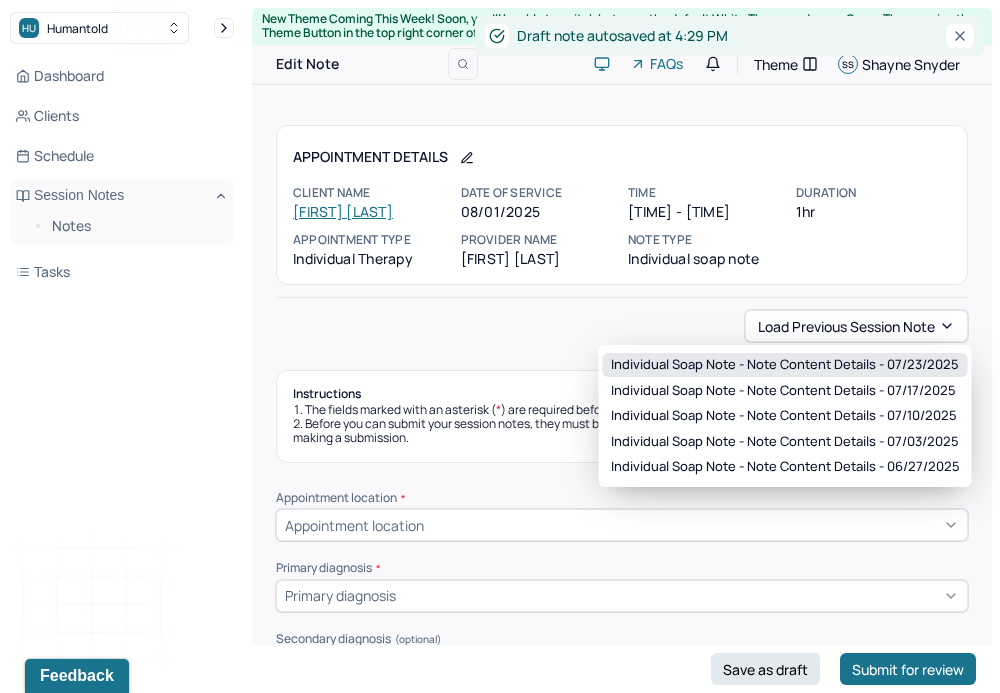 click on "Individual soap note   - Note content Details -   07/23/2025" at bounding box center [785, 365] 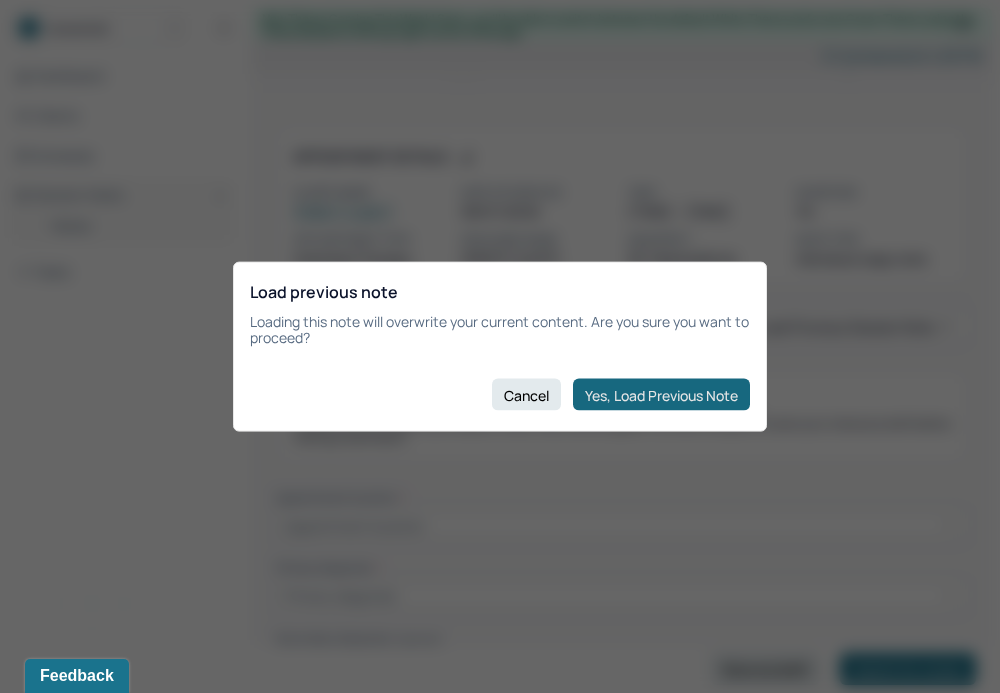 click on "Yes, Load Previous Note" at bounding box center [661, 395] 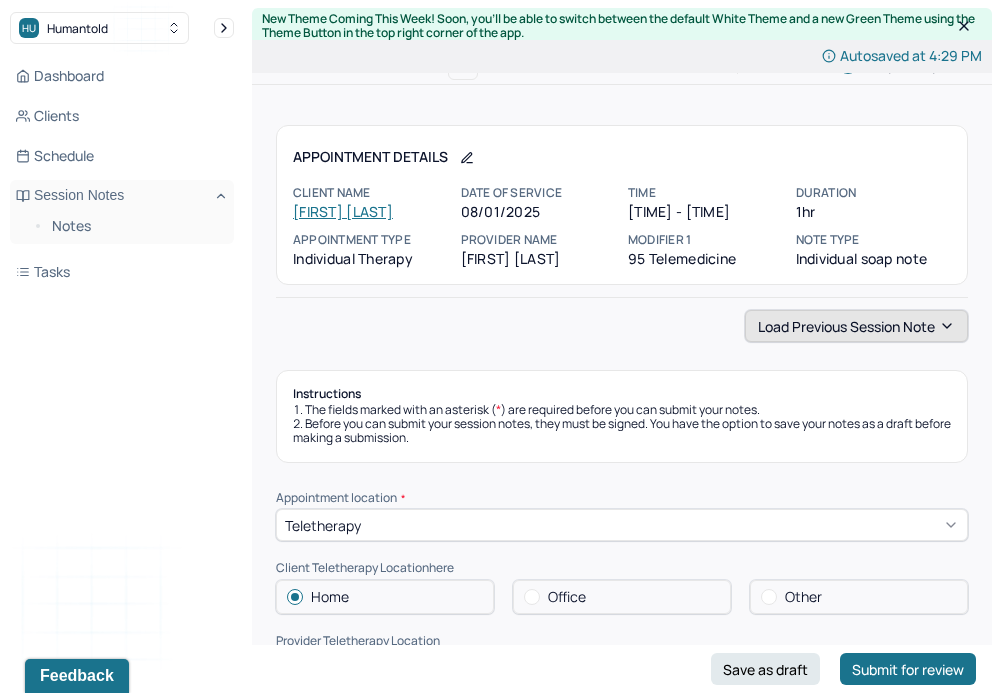 click on "Load previous session note" at bounding box center (856, 326) 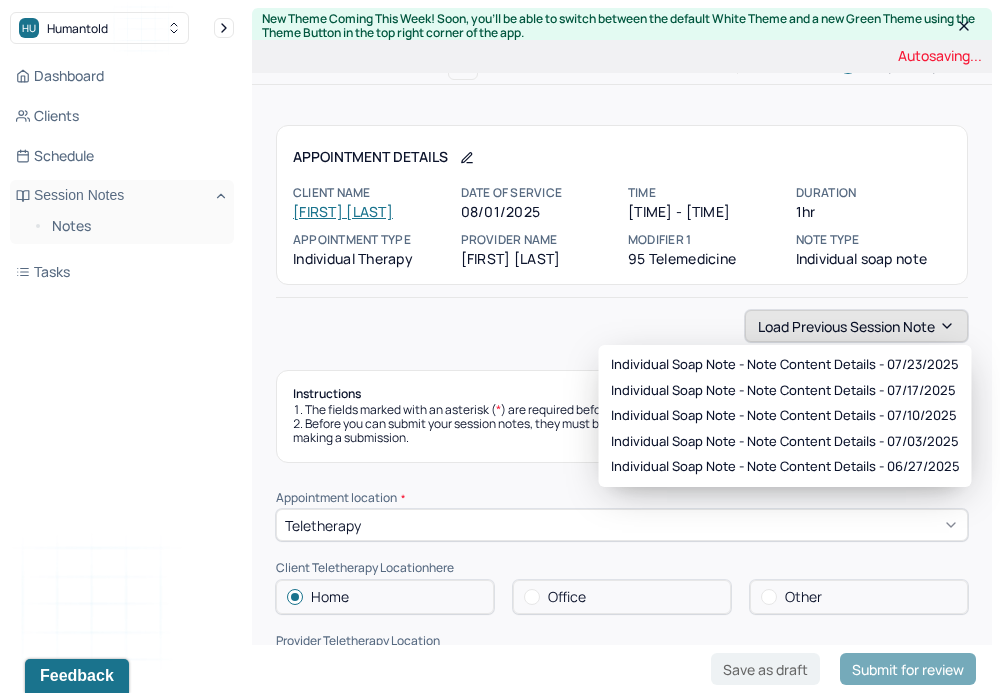 click on "Load previous session note" at bounding box center (856, 326) 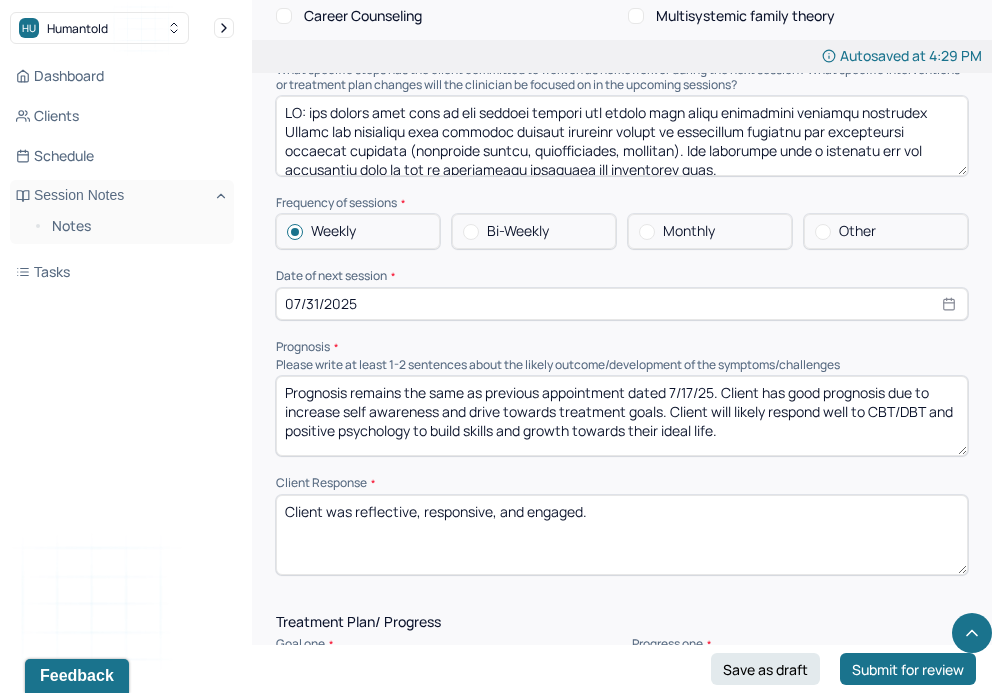 scroll, scrollTop: 2304, scrollLeft: 0, axis: vertical 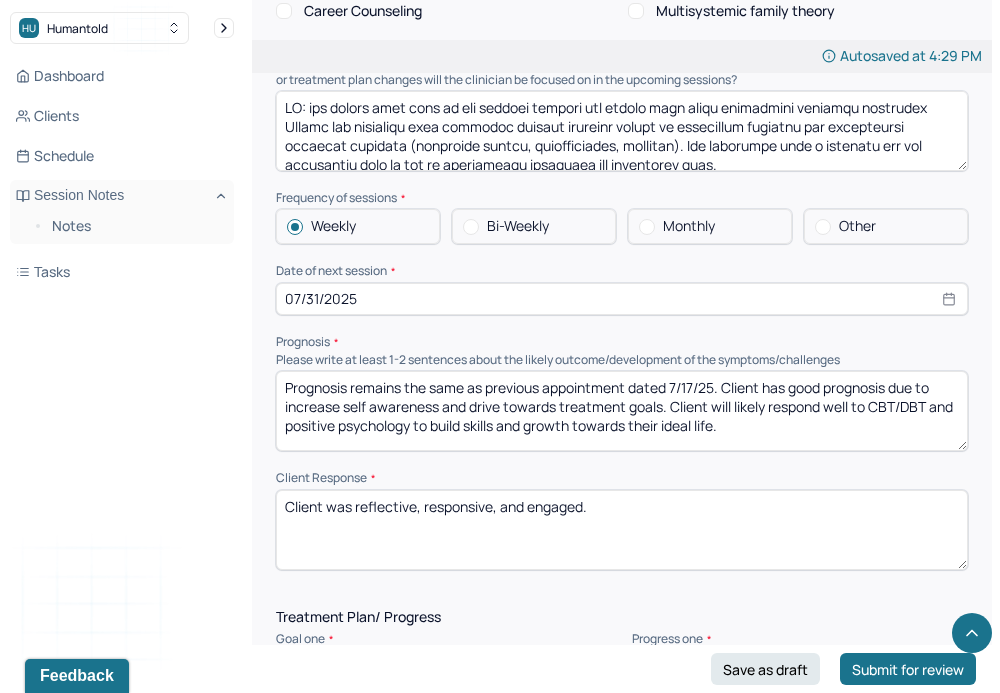 click on "Prognosis remains the same as previous appointment dated 7/17/25. Client has good prognosis due to increase self awareness and drive towards treatment goals. Client will likely respond well to CBT/DBT and positive psychology to build skills and growth towards their ideal life." at bounding box center (622, 411) 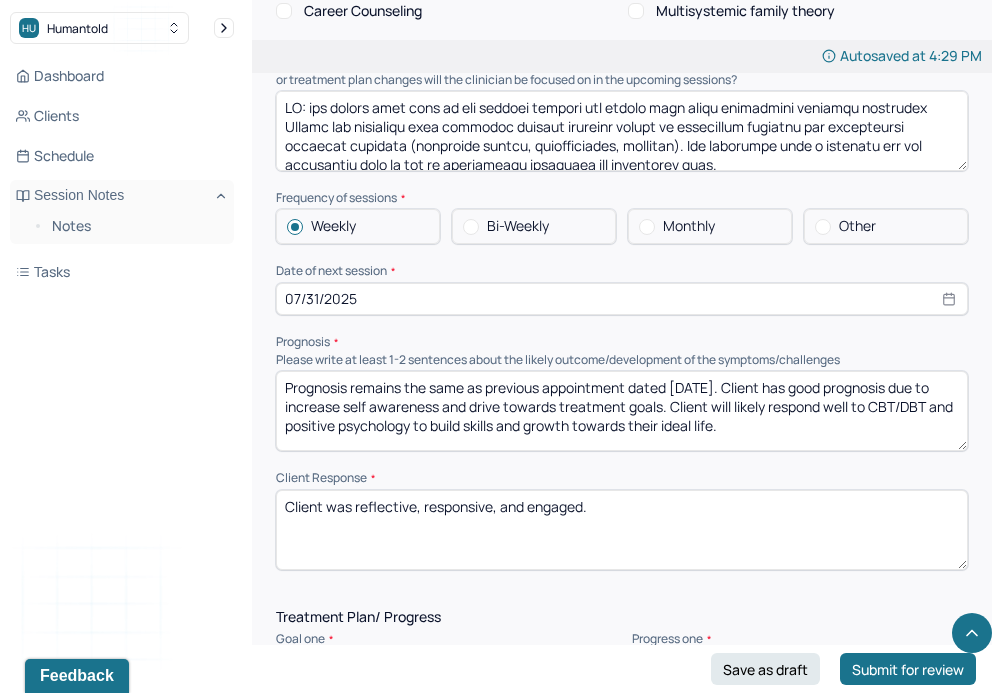 type on "Prognosis remains the same as previous appointment dated [DATE]. Client has good prognosis due to increase self awareness and drive towards treatment goals. Client will likely respond well to CBT/DBT and positive psychology to build skills and growth towards their ideal life." 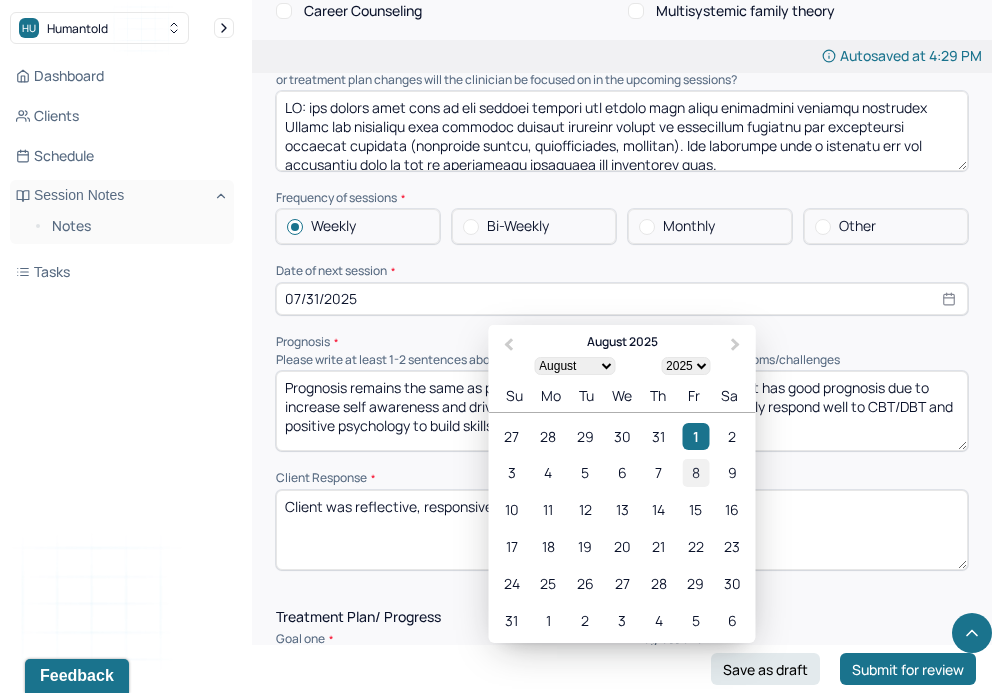 click on "8" at bounding box center (695, 472) 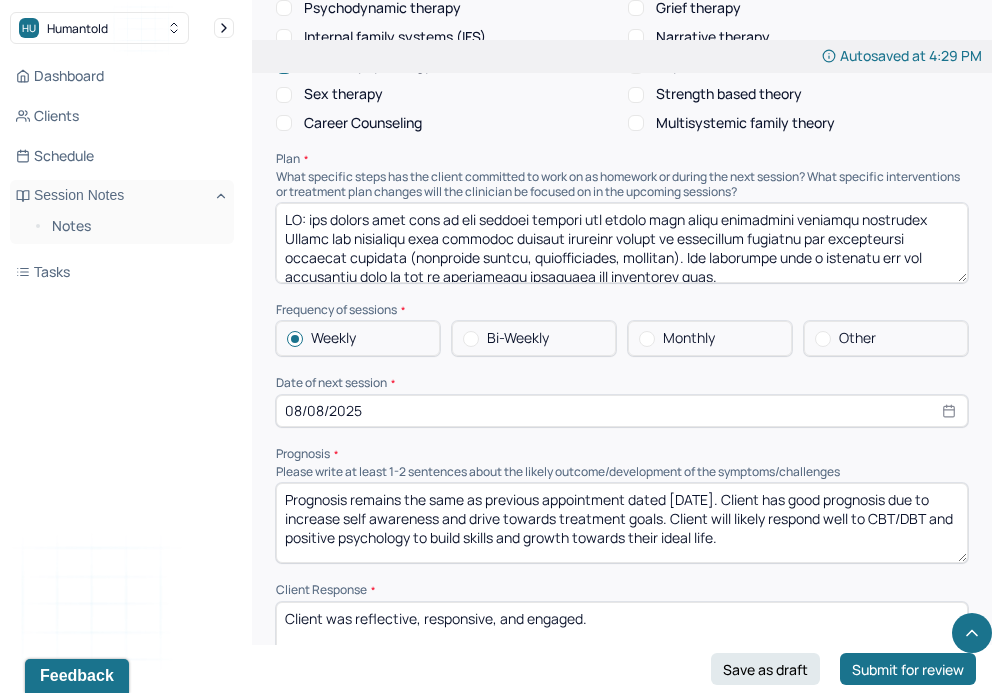 scroll, scrollTop: 2179, scrollLeft: 0, axis: vertical 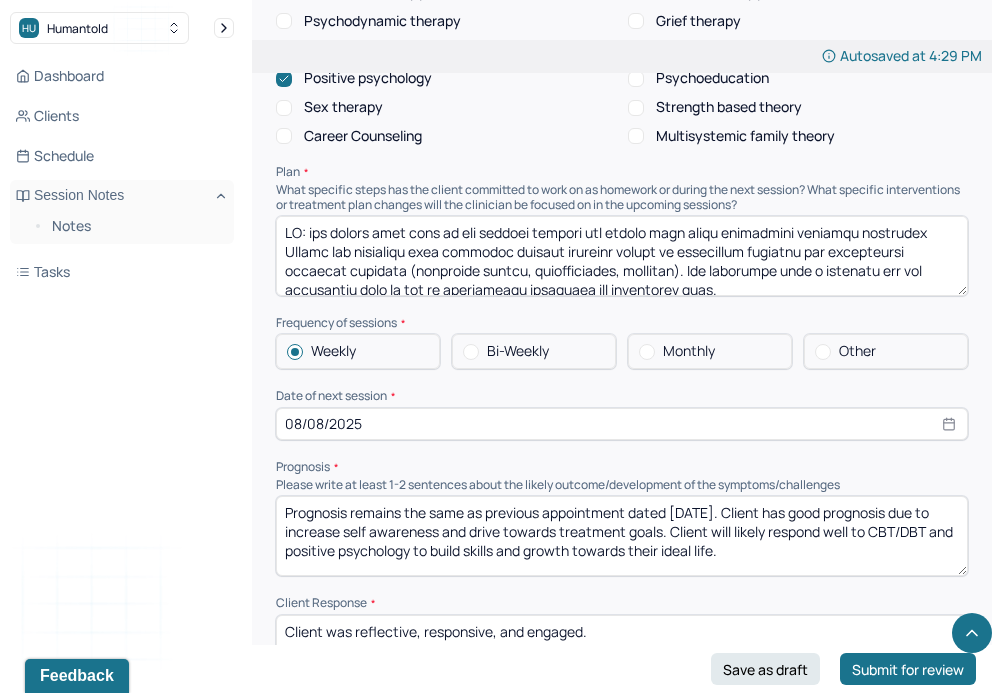 drag, startPoint x: 932, startPoint y: 223, endPoint x: 314, endPoint y: 219, distance: 618.01294 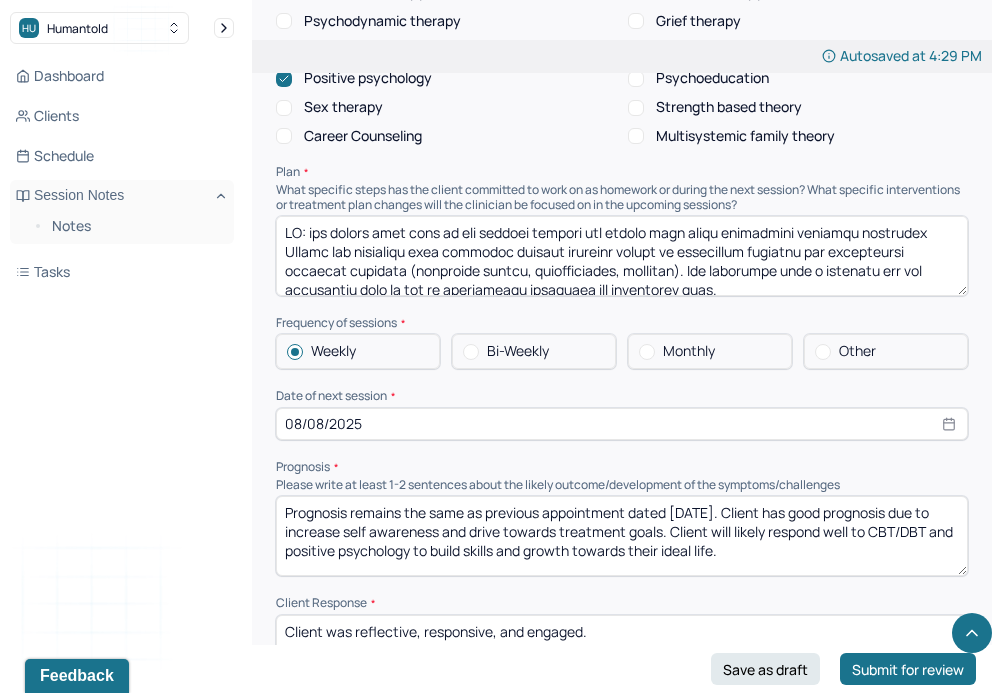 click at bounding box center (622, 256) 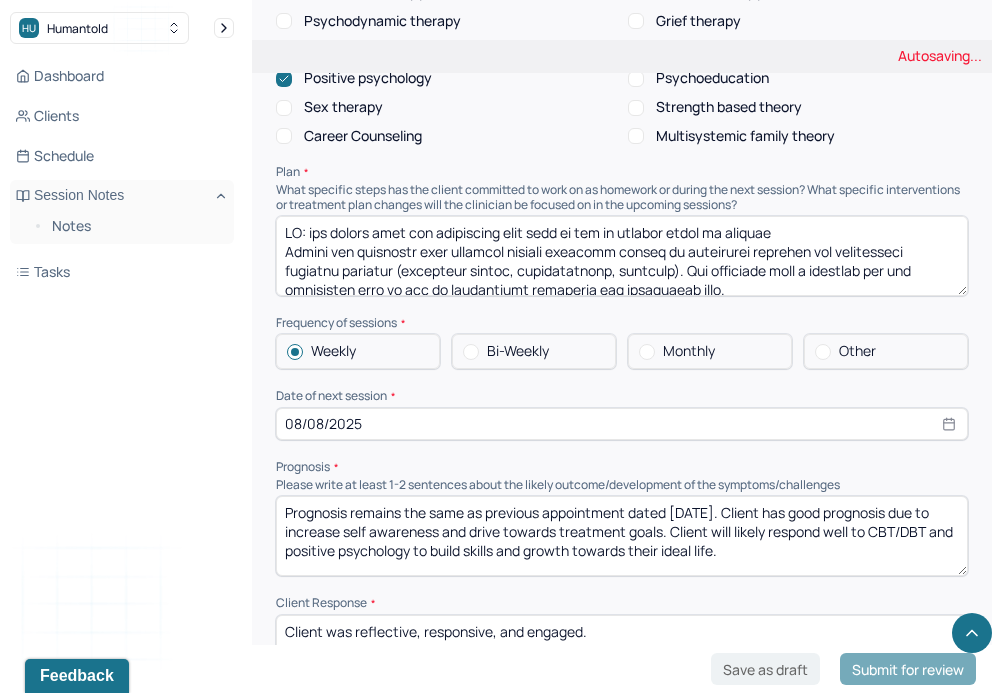 scroll, scrollTop: 2181, scrollLeft: 0, axis: vertical 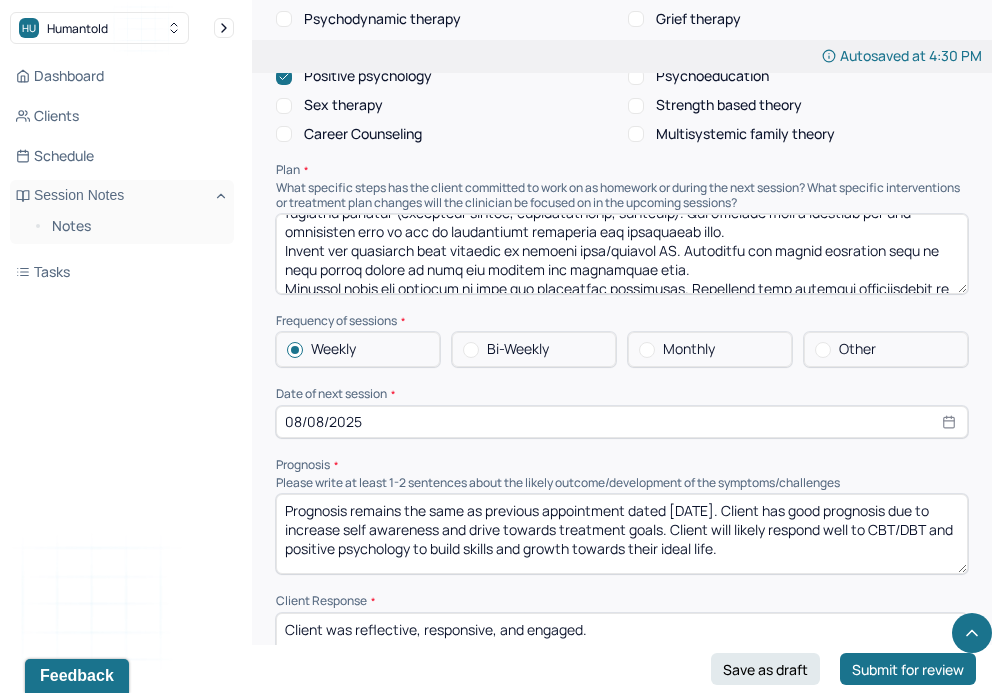 drag, startPoint x: 638, startPoint y: 260, endPoint x: 272, endPoint y: 246, distance: 366.26767 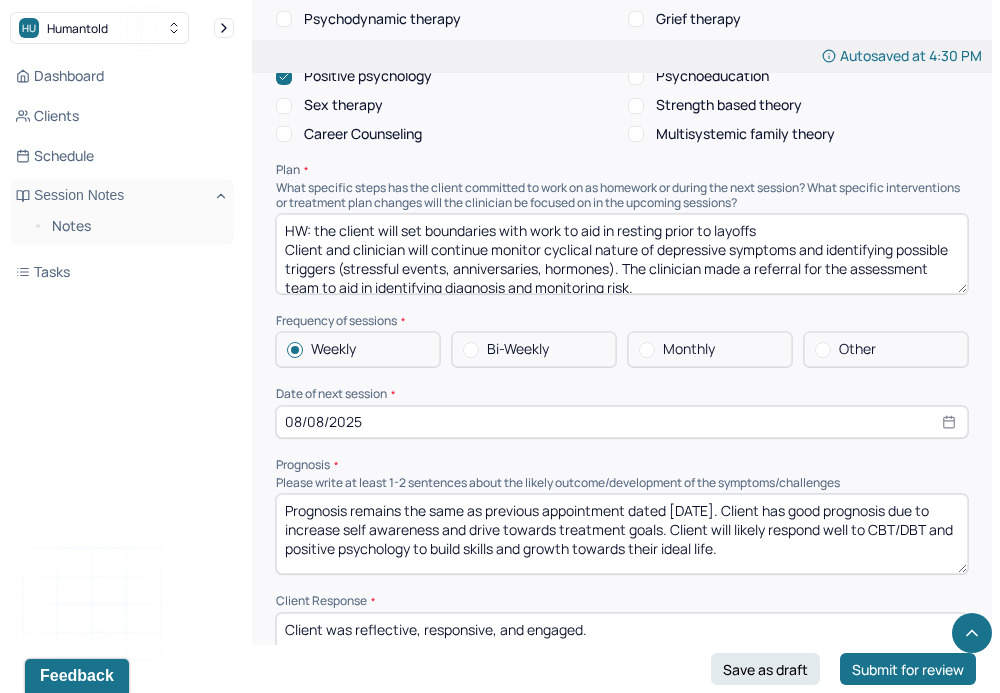 scroll, scrollTop: 1, scrollLeft: 0, axis: vertical 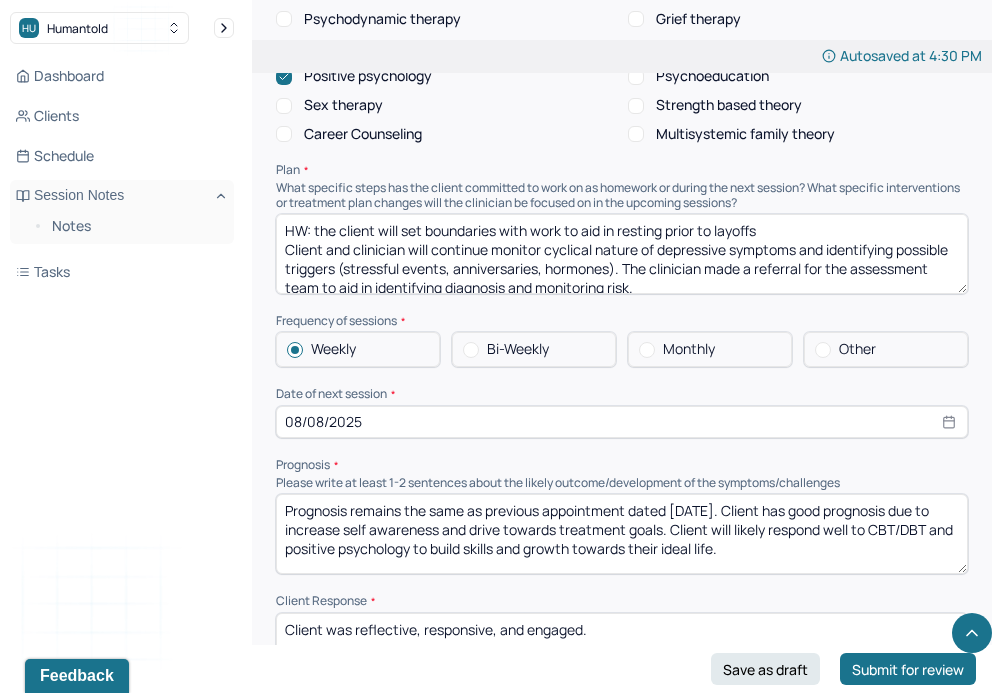 drag, startPoint x: 644, startPoint y: 279, endPoint x: 287, endPoint y: 236, distance: 359.58032 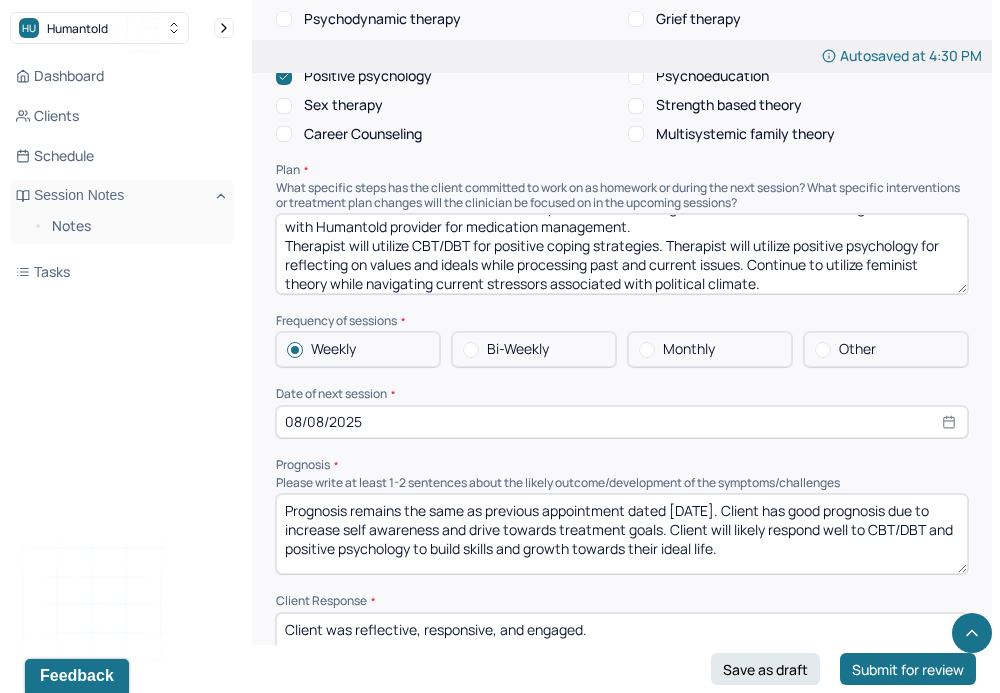 scroll, scrollTop: 85, scrollLeft: 0, axis: vertical 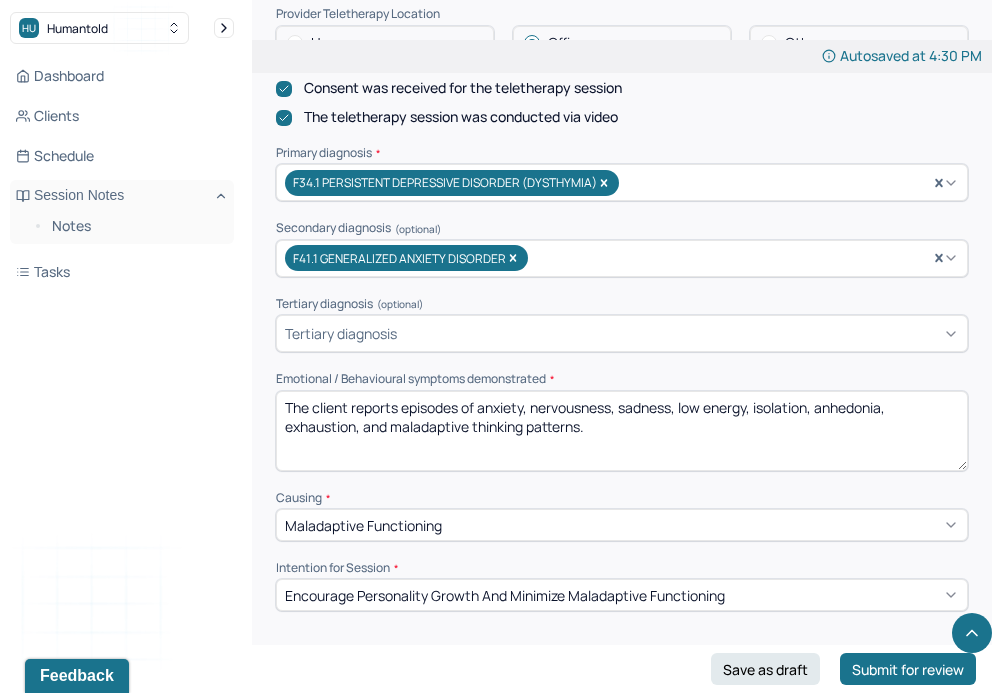 type on "HW: the client will set boundaries with work to aid in resting prior to layoffs
Continue steps for transfer of care for medication management. Clinician will commence collaboration of care once therapeutic relationship is established. Saw PCP 1/29 and reviewed medications and next session with Dawn Yunus is 5/19. Client reports shifts in dosage of medication after starting treatment with Humantold provider for medication management.
Therapist will utilize CBT/DBT for positive coping strategies. Therapist will utilize positive psychology for reflecting on values and ideals while processing past and current issues. Continue to utilize feminist theory while navigating current stressors associated with political climate." 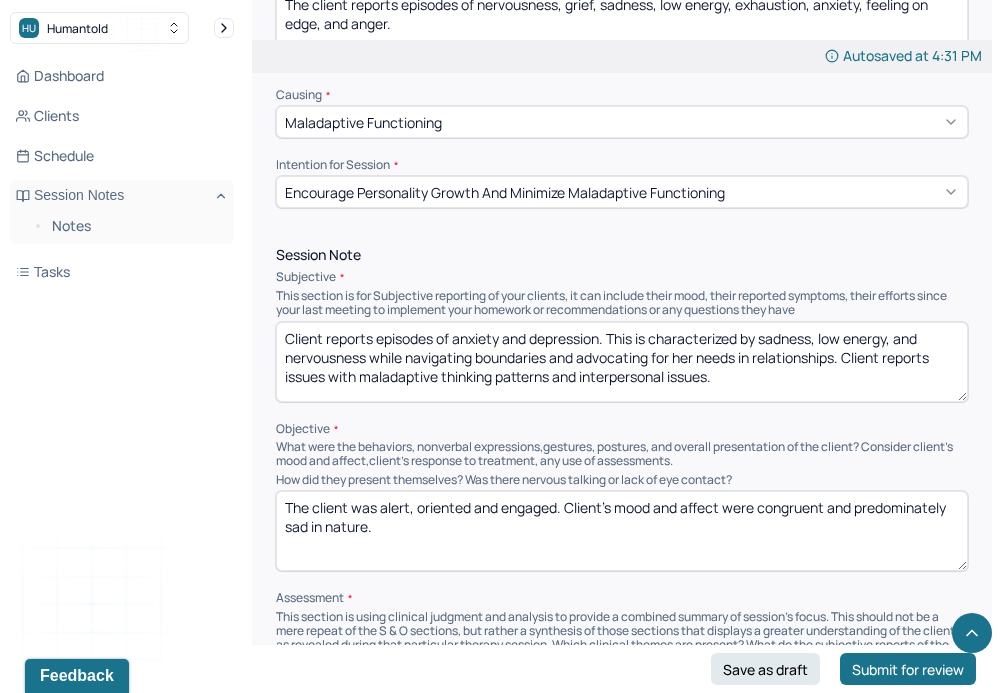 scroll, scrollTop: 1038, scrollLeft: 0, axis: vertical 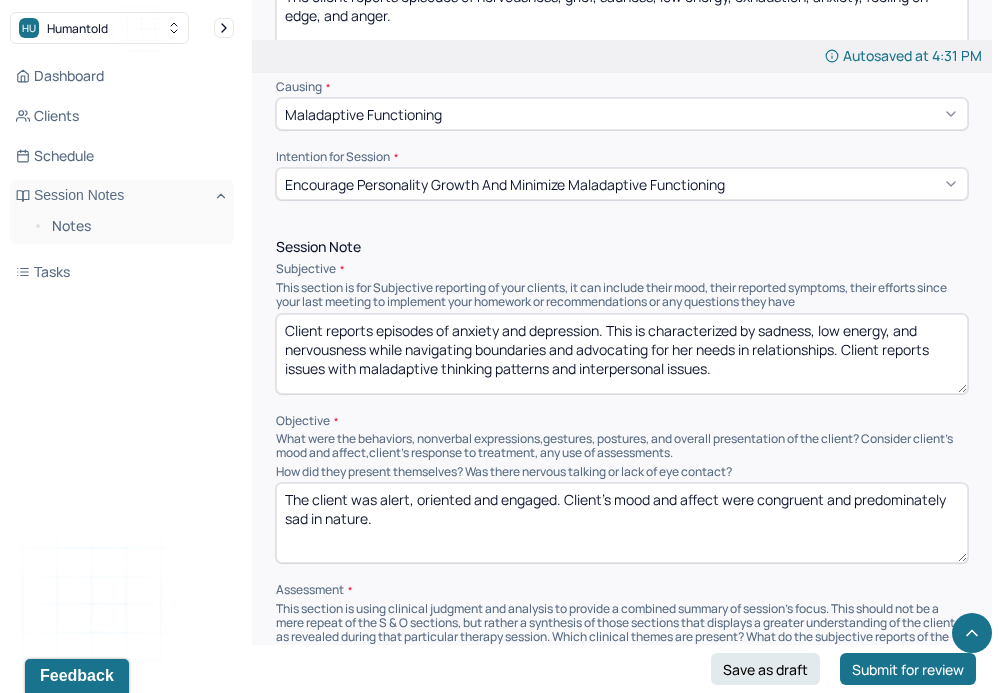 type on "The client reports episodes of nervousness, grief, sadness, low energy, exhaustion, anxiety, feeling on edge, and anger." 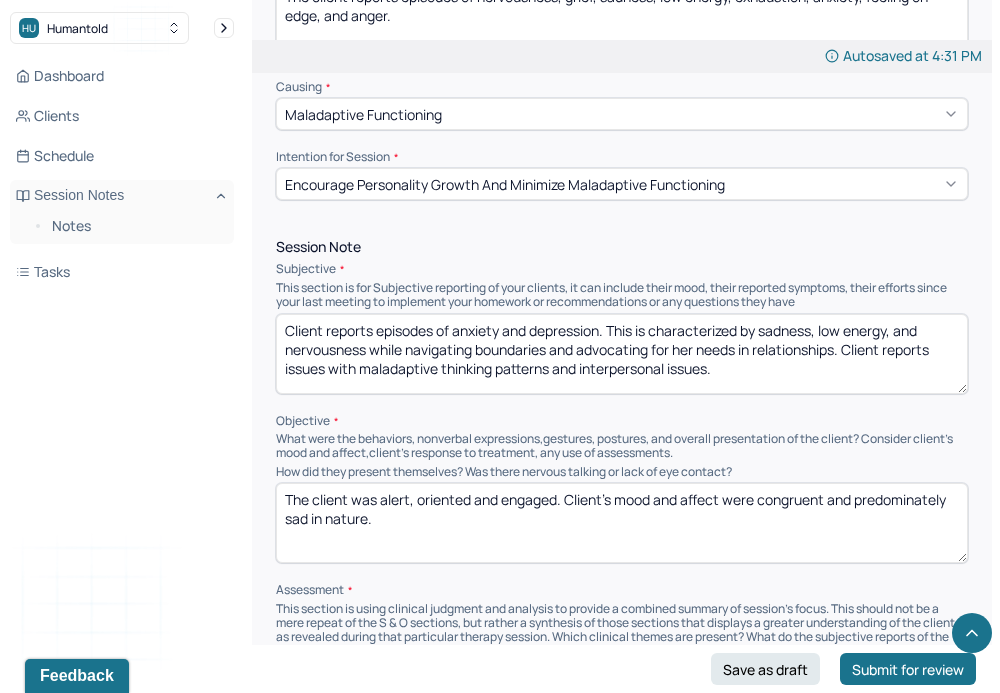 drag, startPoint x: 842, startPoint y: 343, endPoint x: 764, endPoint y: 326, distance: 79.83107 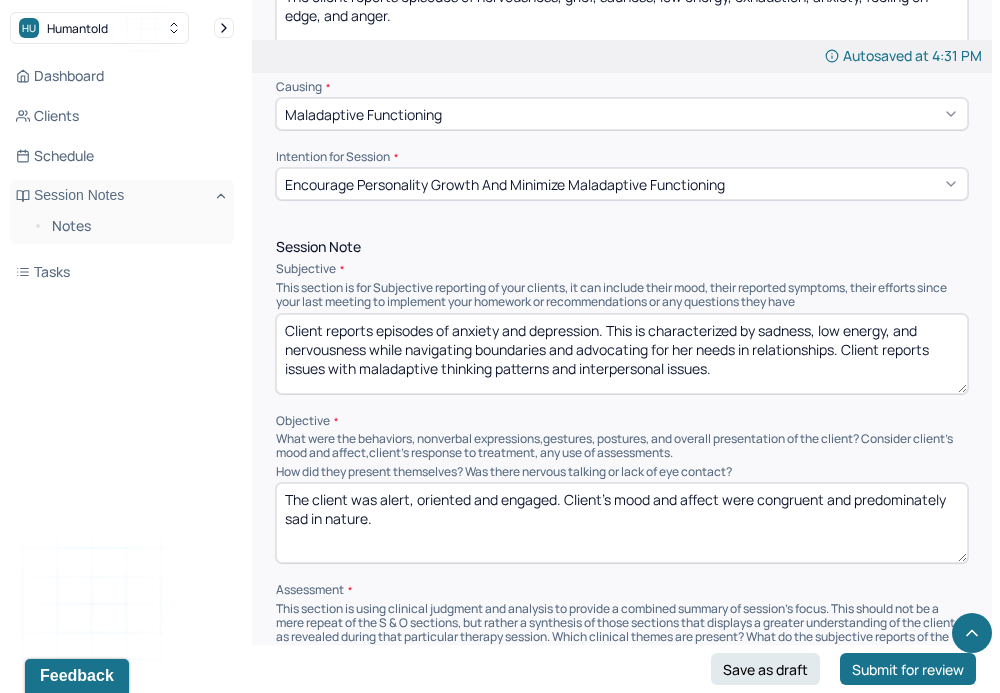 click on "Client reports episodes of anxiety and depression. This is characterized by sadness, low energy, and nervousness while navigating boundaries and advocating for her needs in relationships. Client reports issues with maladaptive thinking patterns and interpersonal issues." at bounding box center (622, 354) 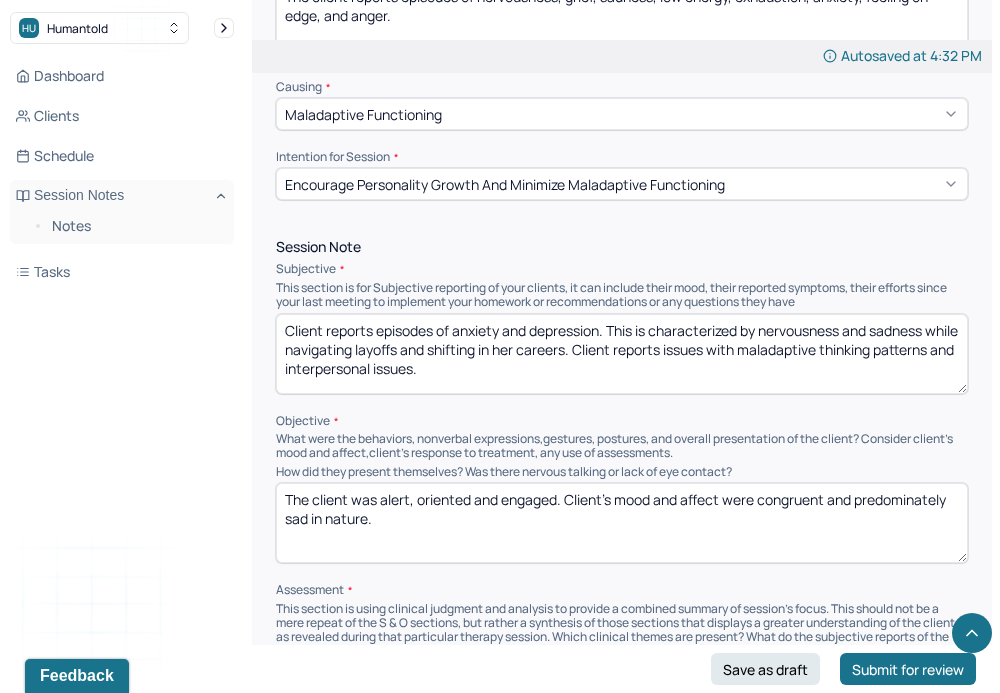 drag, startPoint x: 781, startPoint y: 341, endPoint x: 834, endPoint y: 385, distance: 68.88396 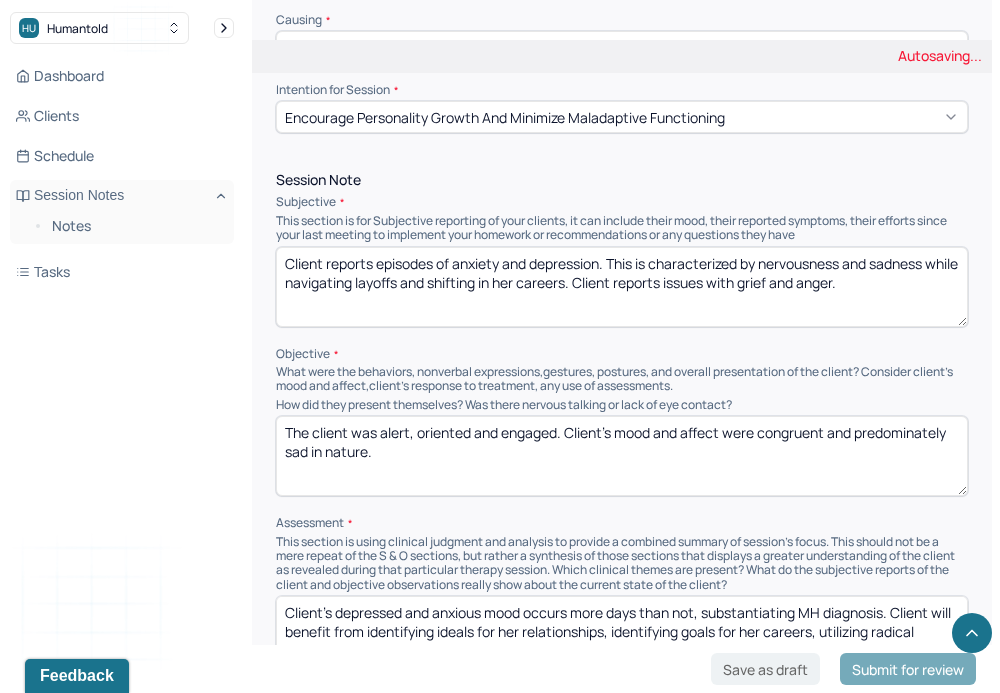 scroll, scrollTop: 1106, scrollLeft: 0, axis: vertical 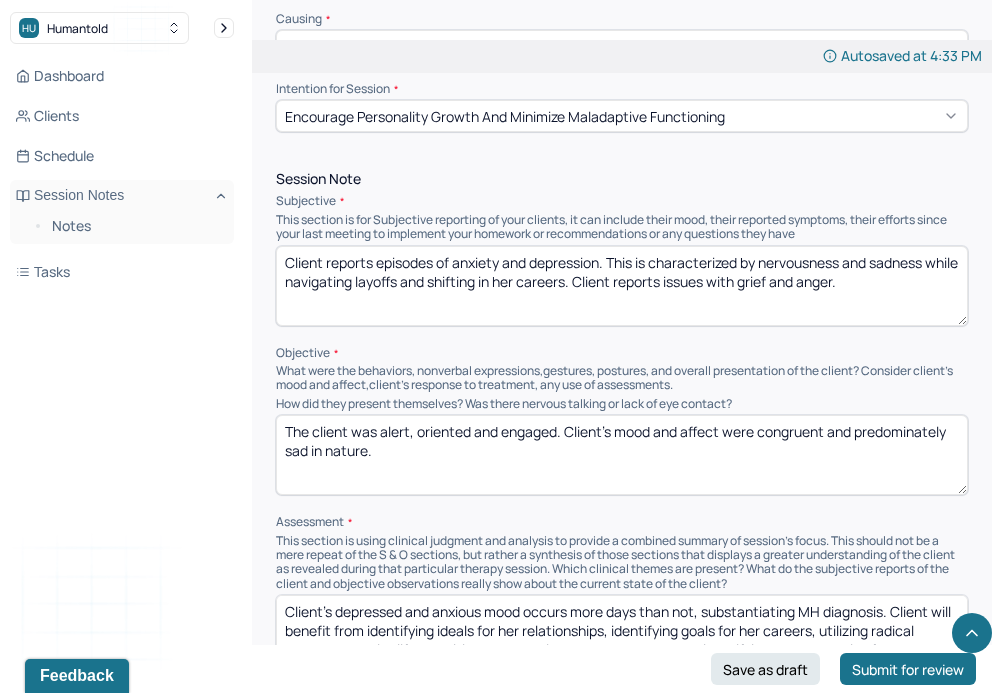 type on "Client reports episodes of anxiety and depression. This is characterized by nervousness and sadness while navigating layoffs and shifting in her careers. Client reports issues with grief and anger." 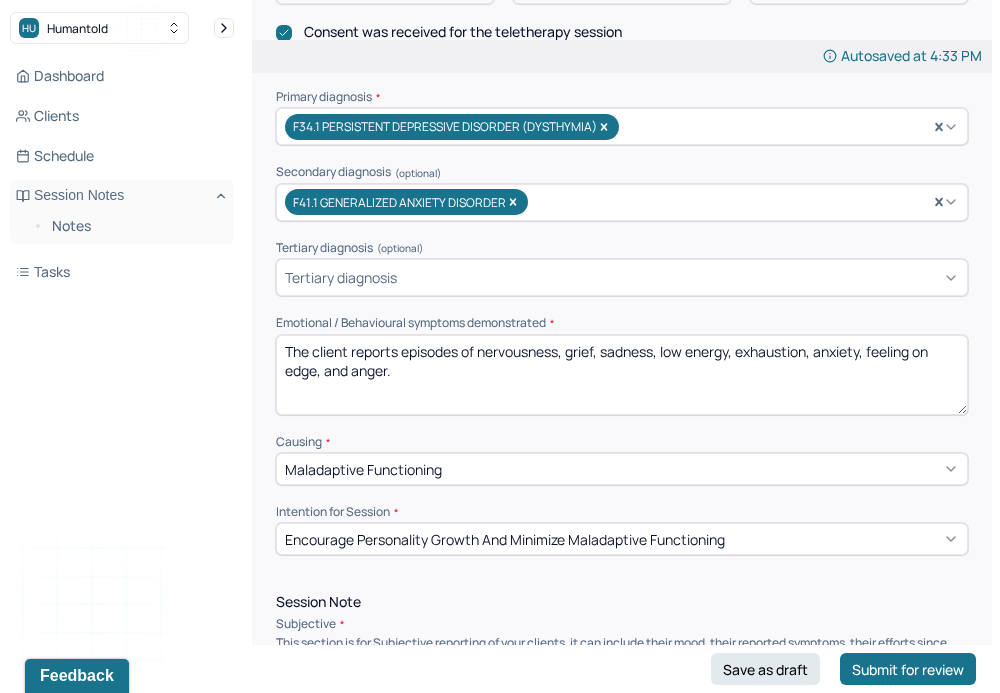 scroll, scrollTop: 598, scrollLeft: 0, axis: vertical 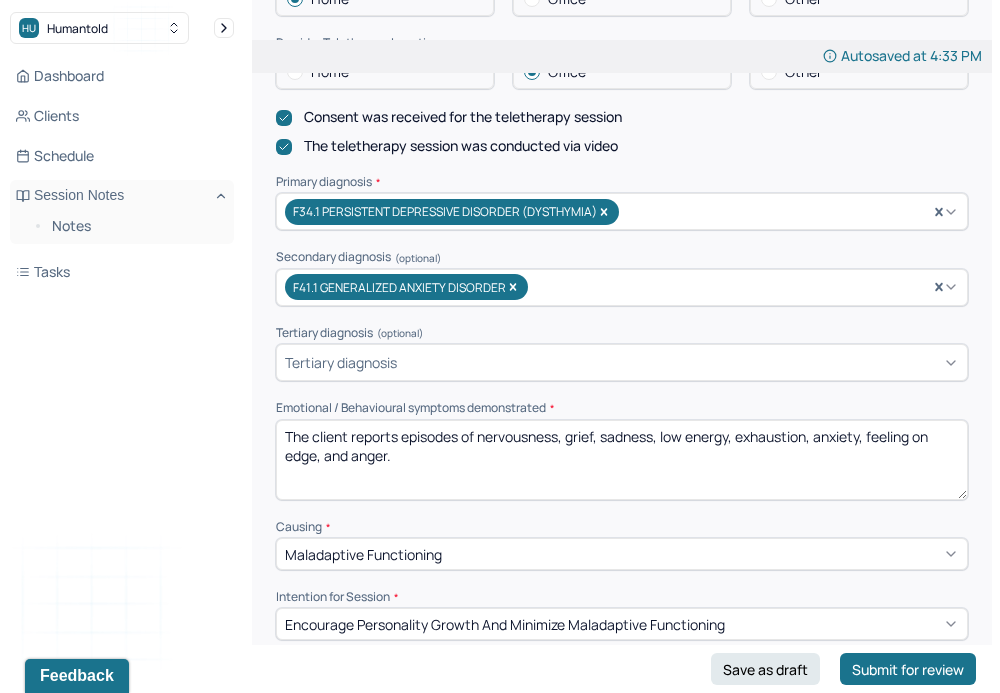 click on "The client reports episodes of nervousness, grief, sadness, low energy, exhaustion, anxiety, feeling on edge, and anger." at bounding box center [622, 460] 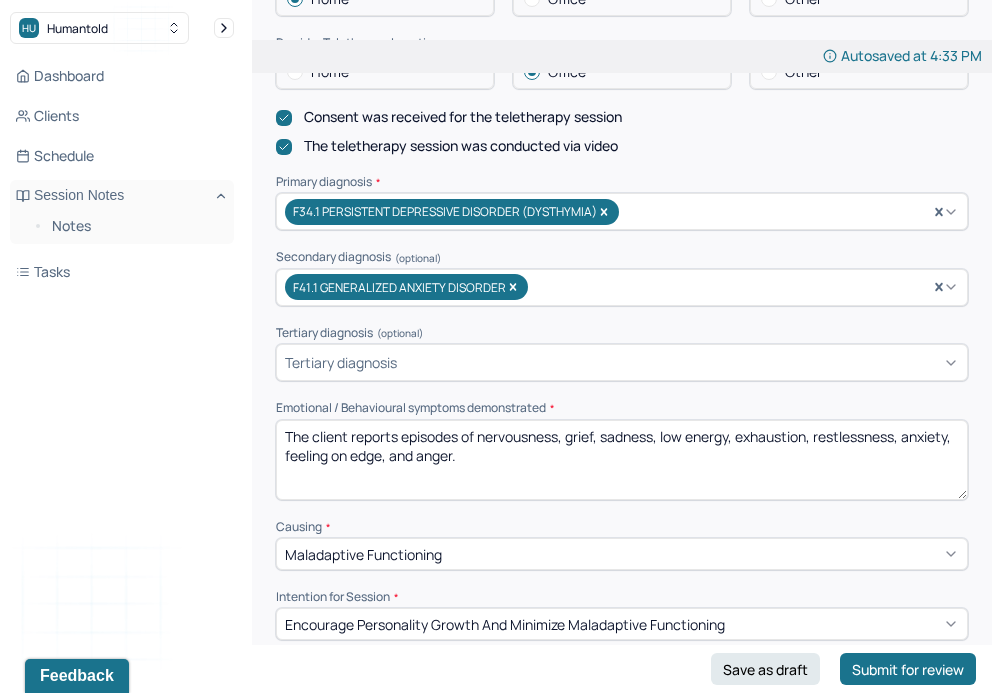 type on "The client reports episodes of nervousness, grief, sadness, low energy, exhaustion, restlessness, anxiety, feeling on edge, and anger." 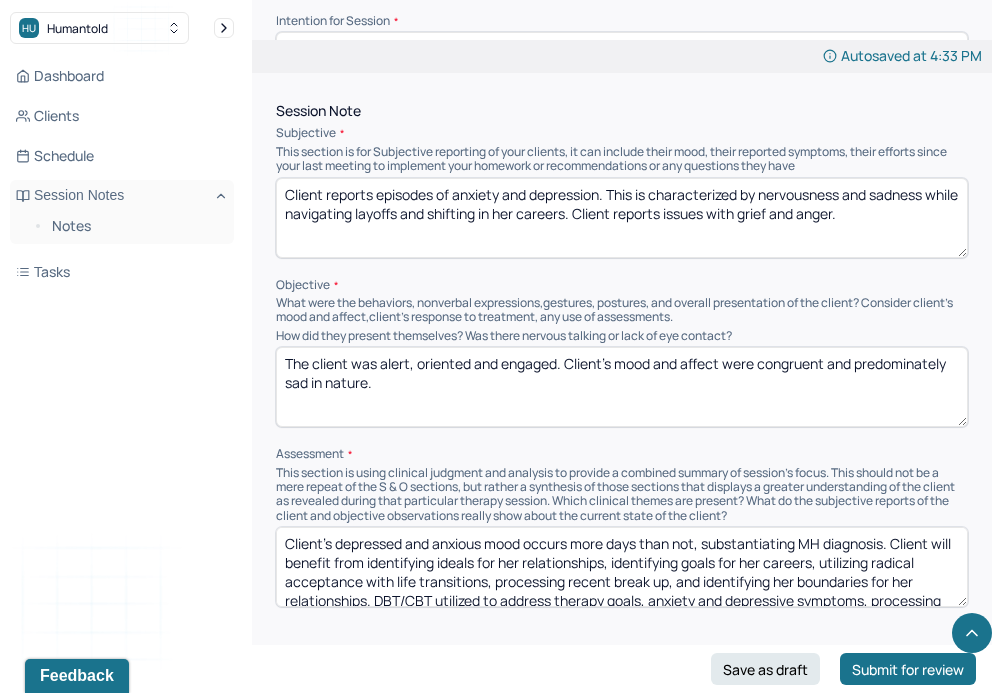 scroll, scrollTop: 1184, scrollLeft: 0, axis: vertical 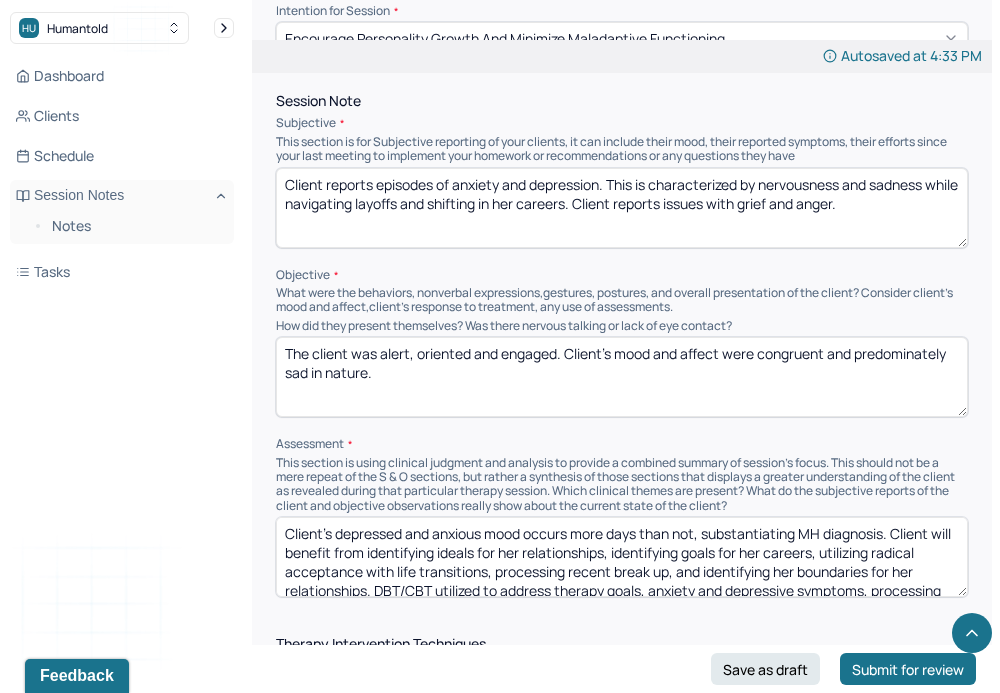 drag, startPoint x: 390, startPoint y: 376, endPoint x: 215, endPoint y: 329, distance: 181.20154 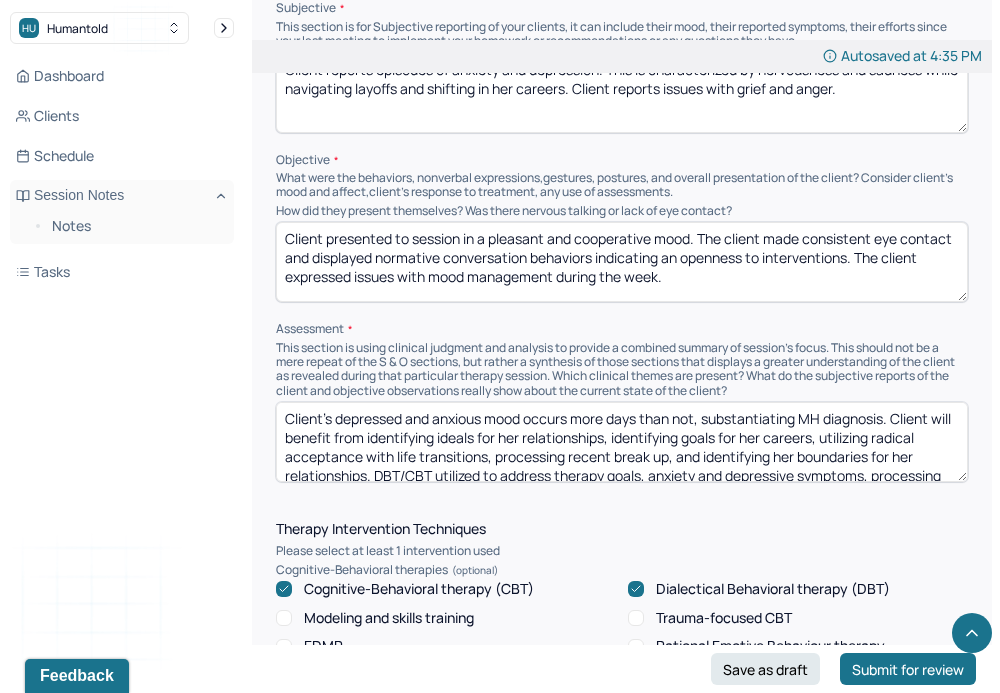 scroll, scrollTop: 1300, scrollLeft: 0, axis: vertical 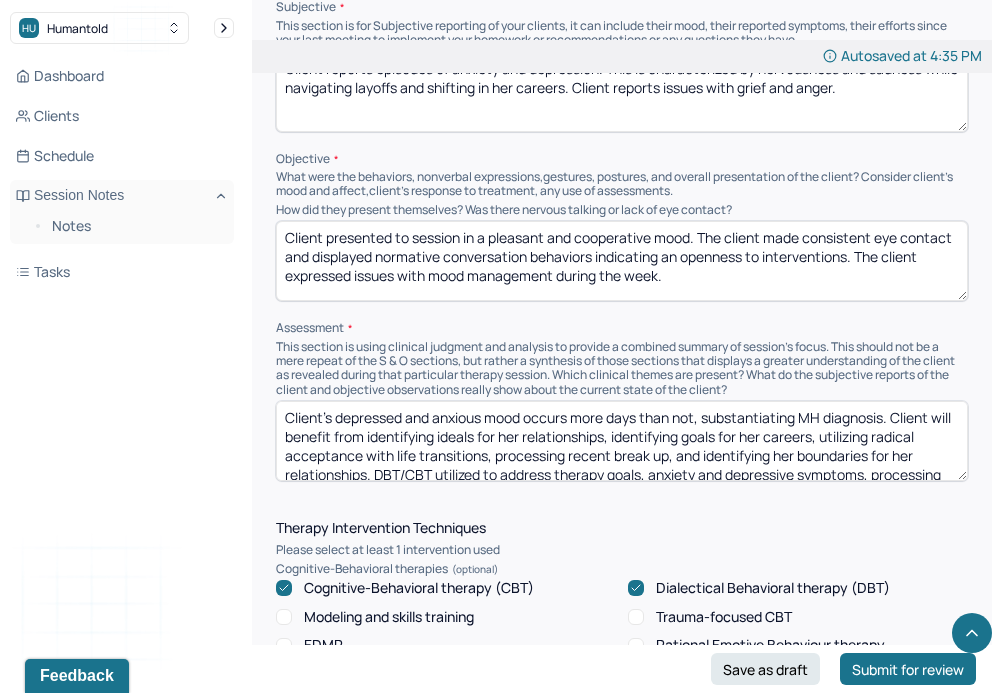 type on "Client presented to session in a pleasant and cooperative mood. The client made consistent eye contact and displayed normative conversation behaviors indicating an openness to interventions. The client expressed issues with mood management during the week." 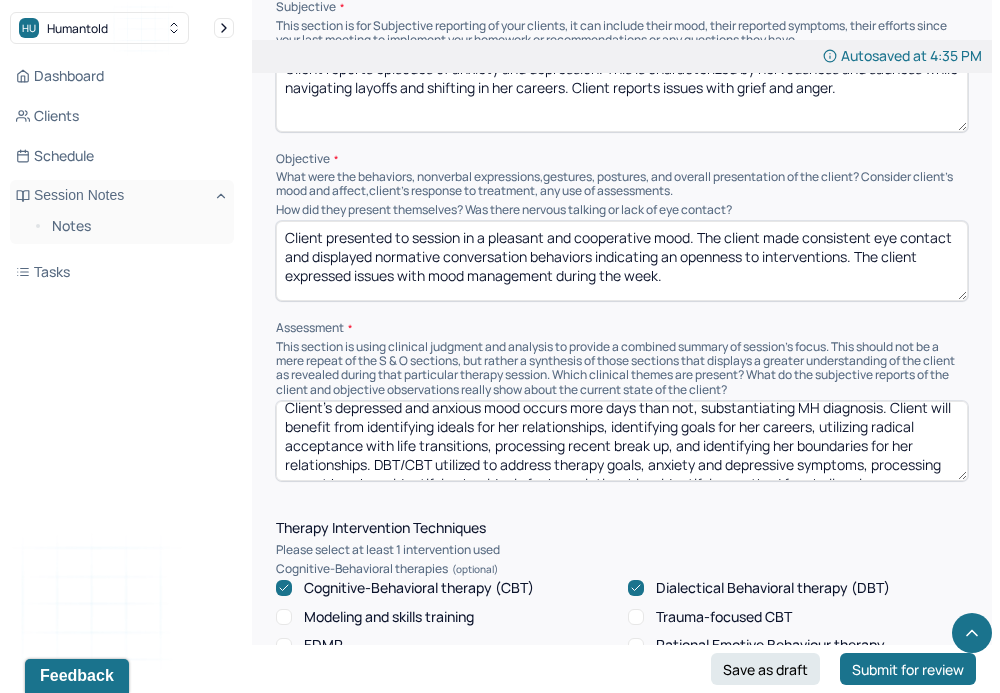 scroll, scrollTop: 21, scrollLeft: 0, axis: vertical 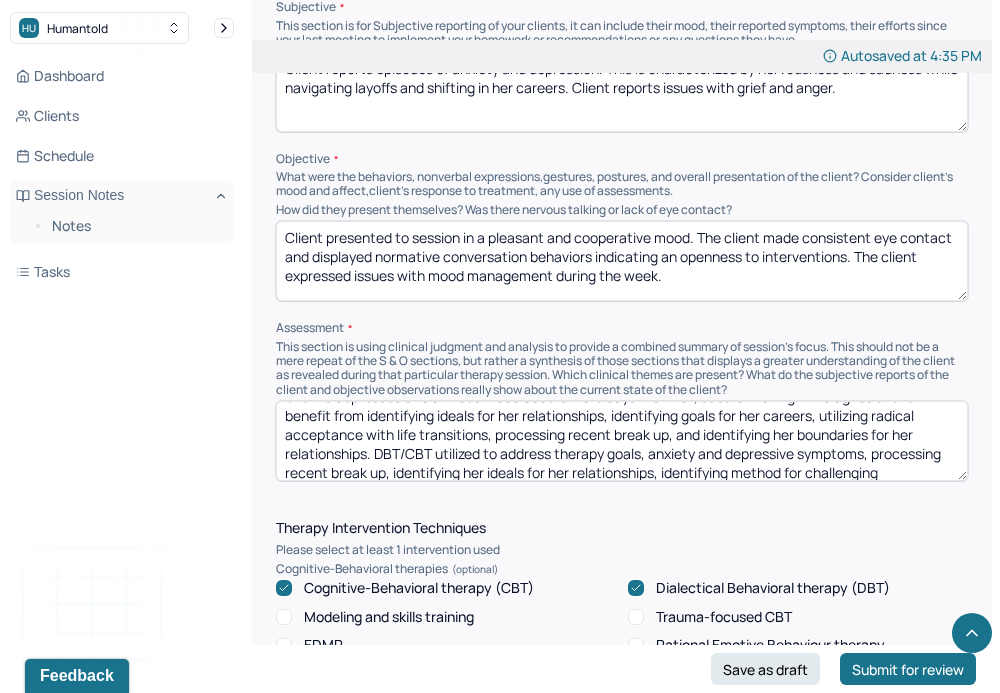 drag, startPoint x: 370, startPoint y: 428, endPoint x: 368, endPoint y: 464, distance: 36.05551 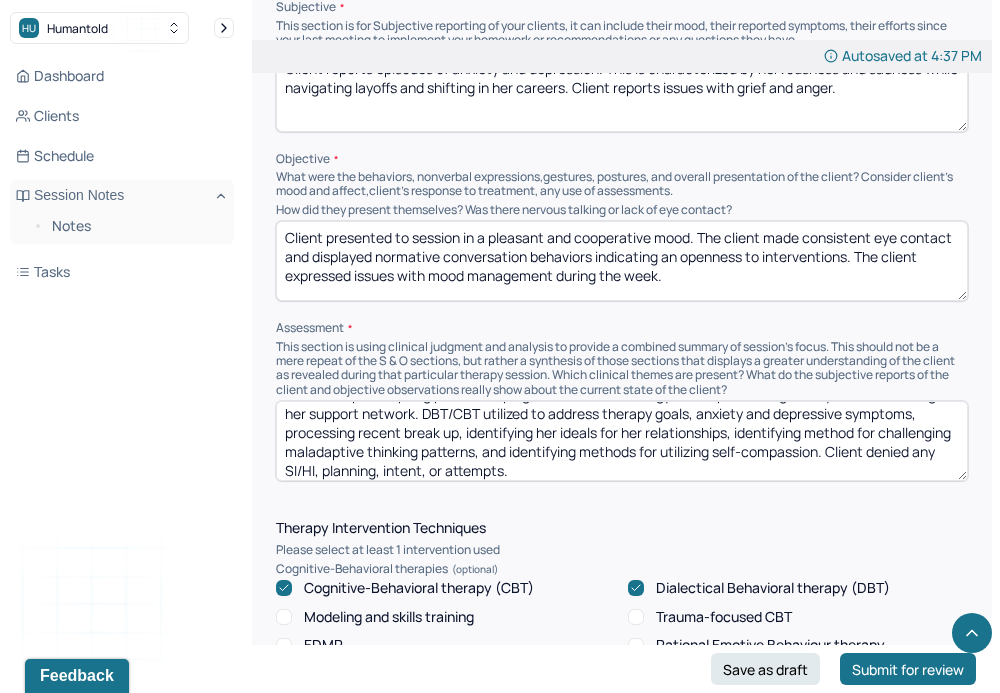 scroll, scrollTop: 66, scrollLeft: 0, axis: vertical 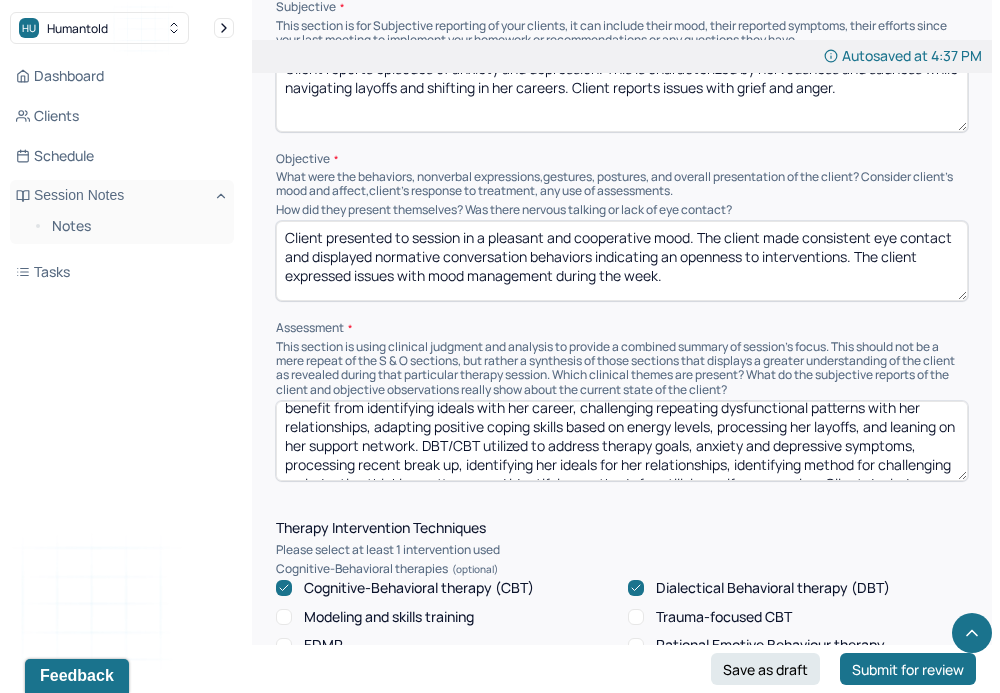 drag, startPoint x: 817, startPoint y: 441, endPoint x: 281, endPoint y: 458, distance: 536.26953 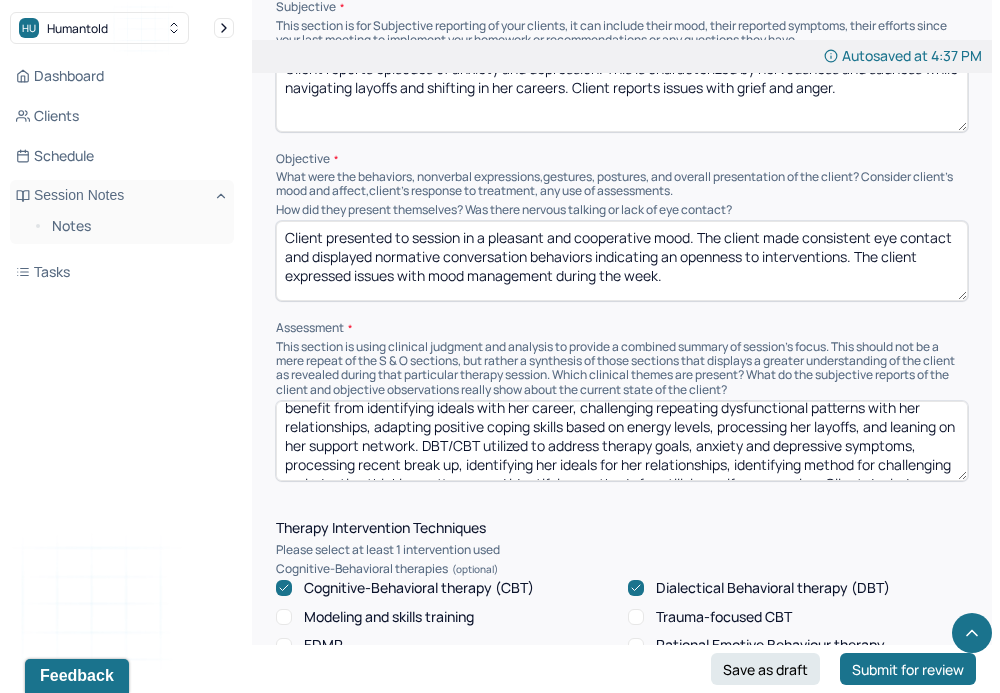 click on "Client’s depressed and anxious mood occurs more days than not, substantiating MH diagnosis. Client will benefit from identifying ideals with her career, challenging repeating dysfunctional patterns with her relationships, adapting positive coping skills based on energy levels, processing her layoffs, and leaning on her support network. DBT/CBT utilized to address therapy goals, anxiety and depressive symptoms, processing recent break up, identifying her ideals for her relationships, identifying method for challenging maladaptive thinking patterns, and identifying methods for utilizing self-compassion. Client denied any SI/HI, planning, intent, or attempts." at bounding box center [622, 441] 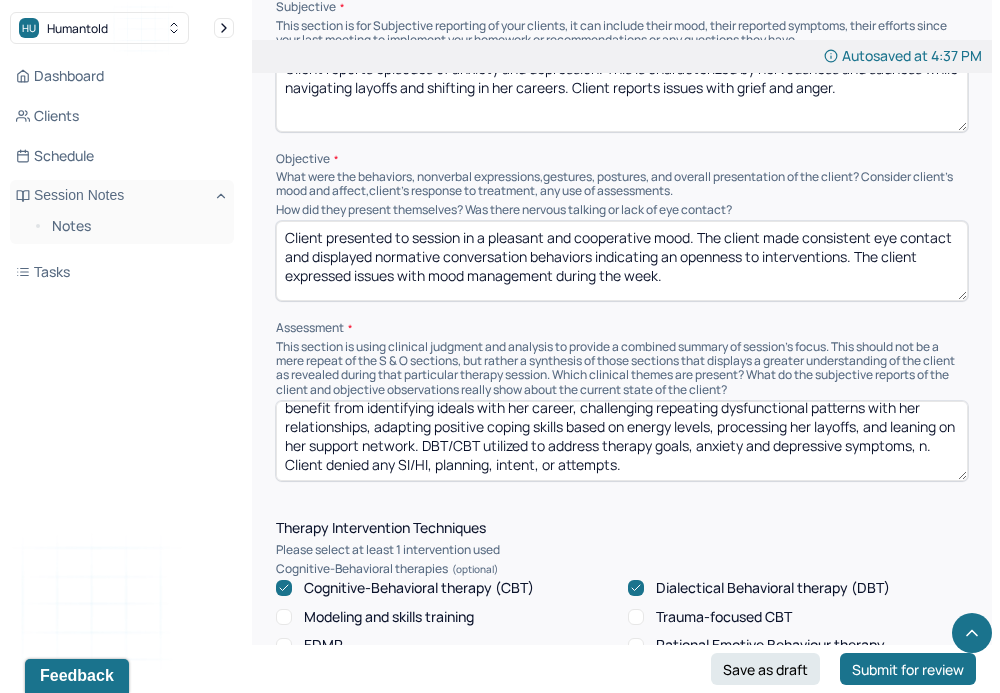scroll, scrollTop: 28, scrollLeft: 0, axis: vertical 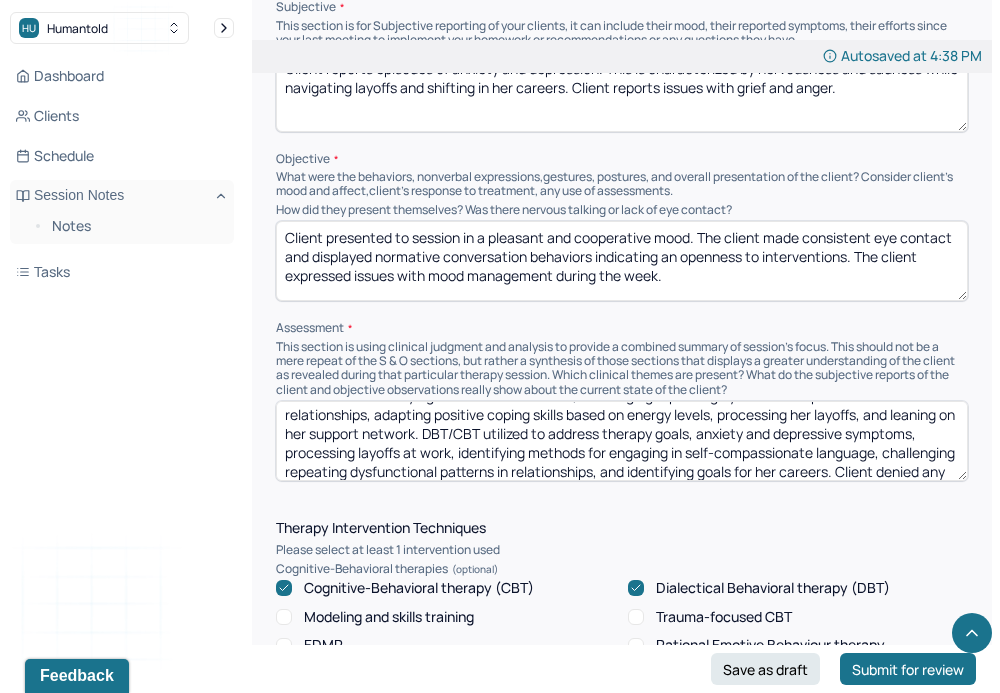 click on "Client’s depressed and anxious mood occurs more days than not, substantiating MH diagnosis. Client will benefit from identifying ideals with her career, challenging repeating dysfunctional patterns with her relationships, adapting positive coping skills based on energy levels, processing her layoffs, and leaning on her support network. DBT/CBT utilized to address therapy goals, anxiety and depressive symptoms, processing layoffs at work, identifying methods for engaging in self-compassionate language, challenging repeating dysfunctional patterns in relationships, and identifying goals for her careers. Client denied any SI/HI, planning, intent, or attempts." at bounding box center (622, 441) 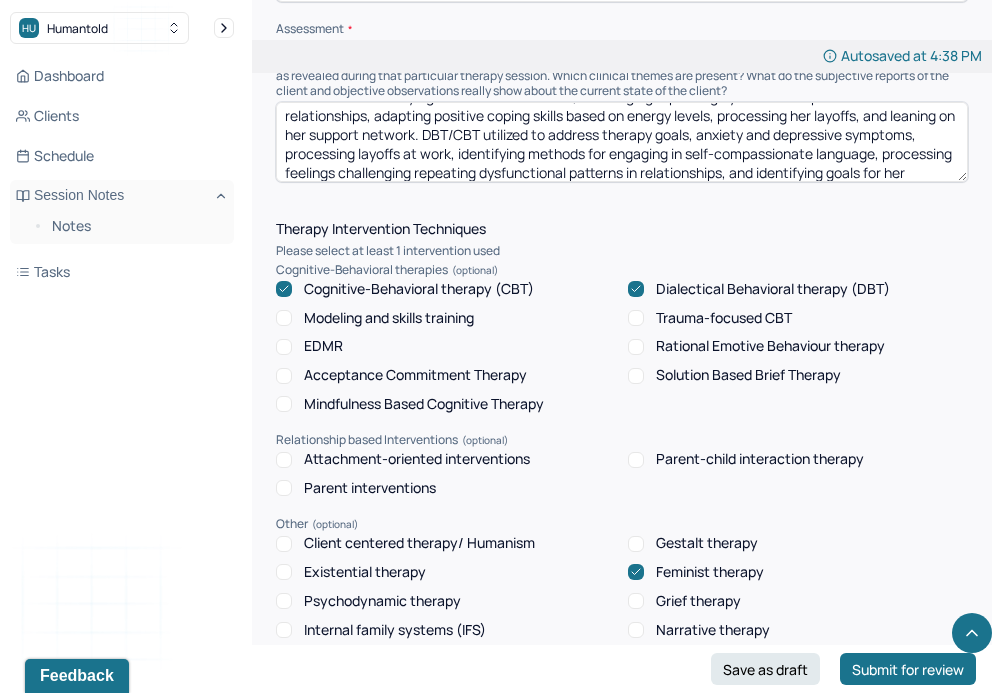 scroll, scrollTop: 1598, scrollLeft: 0, axis: vertical 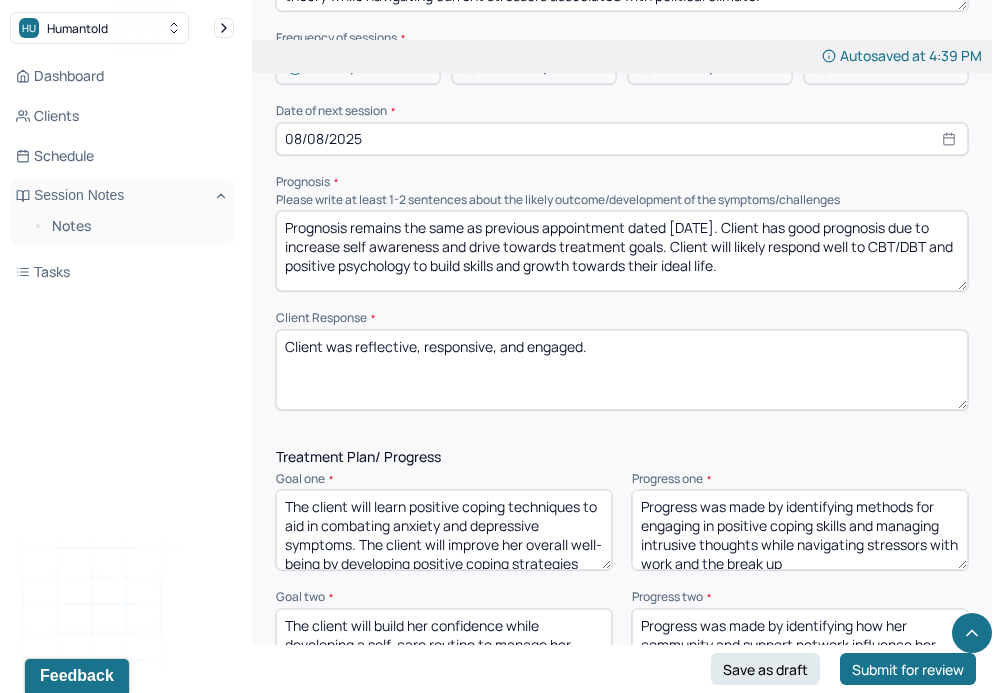 type on "Client’s depressed and anxious mood occurs more days than not, substantiating MH diagnosis. Client will benefit from identifying ideals with her career, challenging repeating dysfunctional patterns with her relationships, adapting positive coping skills based on energy levels, processing her layoffs, and leaning on her support network. DBT/CBT utilized to address therapy goals, anxiety and depressive symptoms, processing layoffs at work, identifying methods for engaging in self-compassionate language, processing feelings associated with layoffs, challenging repeating dysfunctional patterns in relationships, and identifying goals for her careers. Client denied any SI/HI, planning, intent, or attempts." 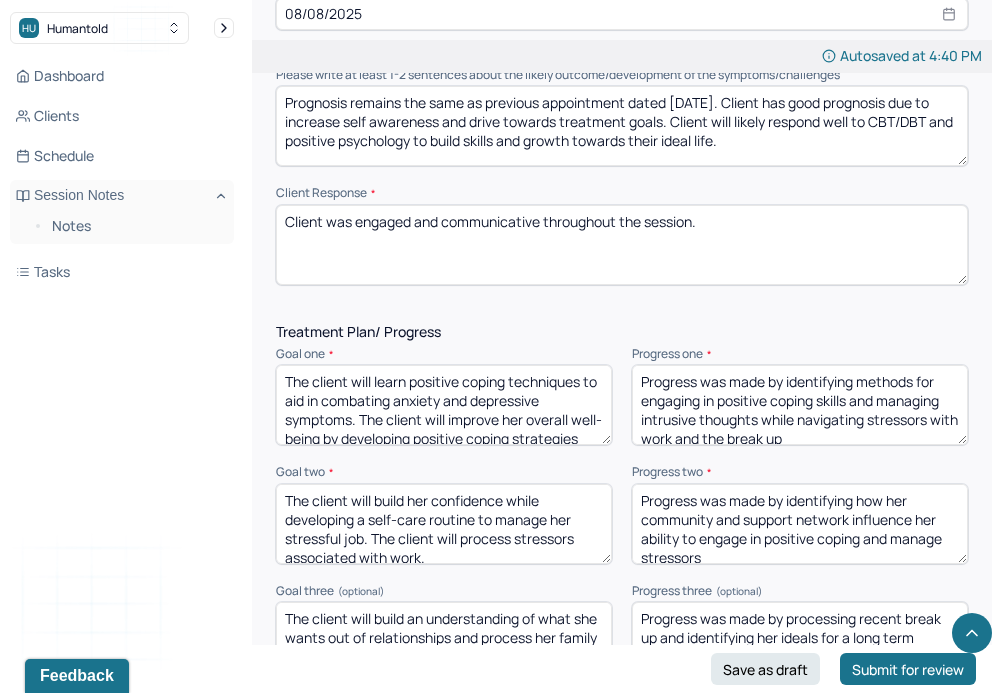 scroll, scrollTop: 2594, scrollLeft: 0, axis: vertical 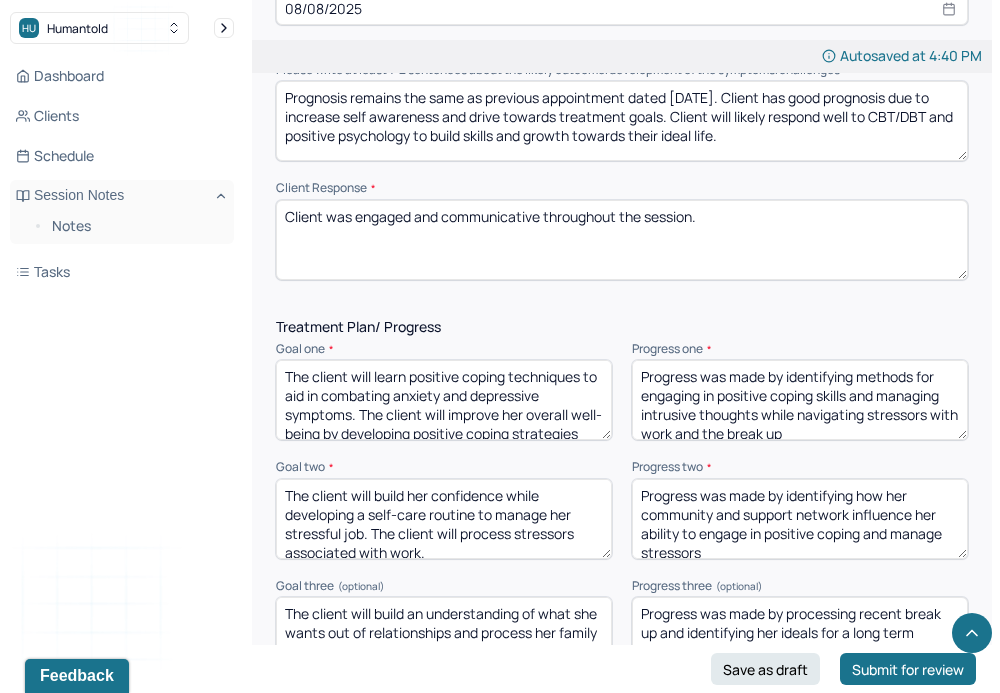 type on "Client was engaged and communicative throughout the session." 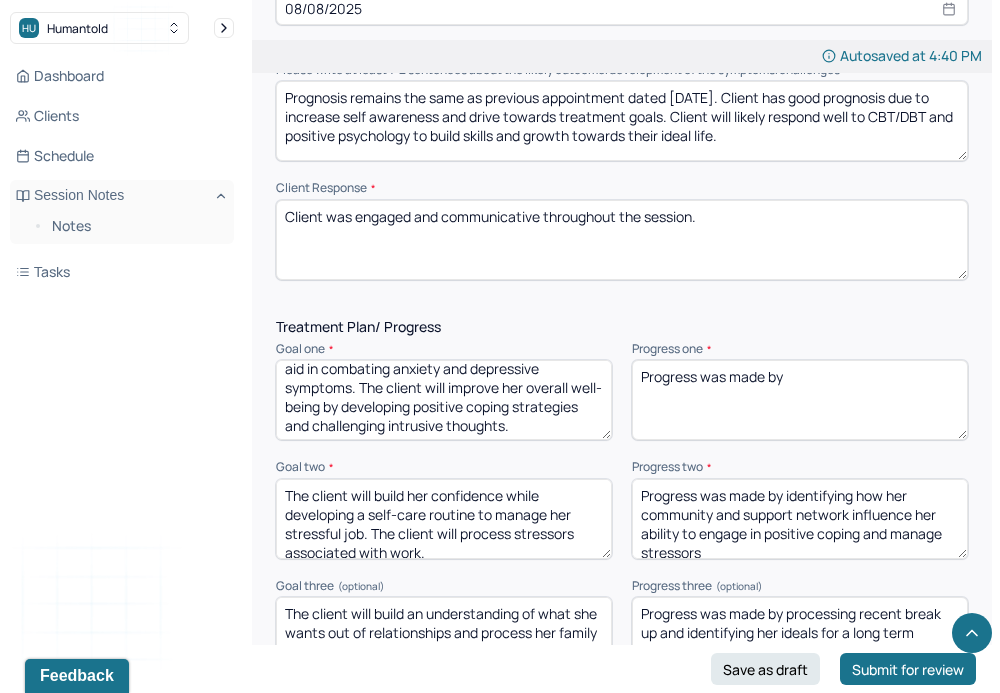 scroll, scrollTop: 28, scrollLeft: 0, axis: vertical 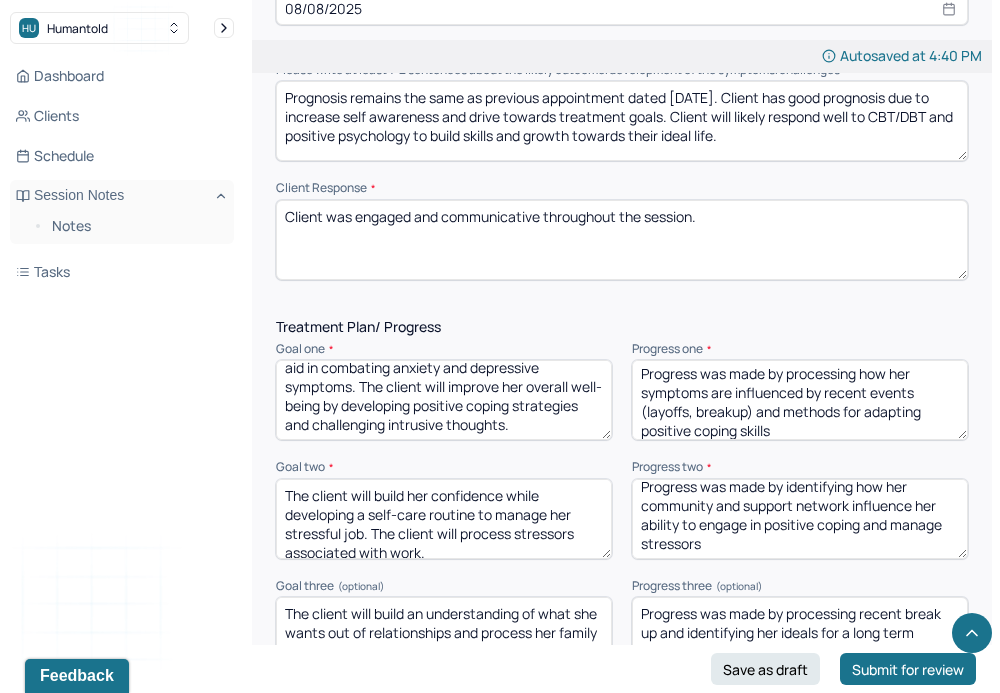 type on "Progress was made by processing how her symptoms are influenced by recent events (layoffs, breakup) and methods for adapting positive coping skills" 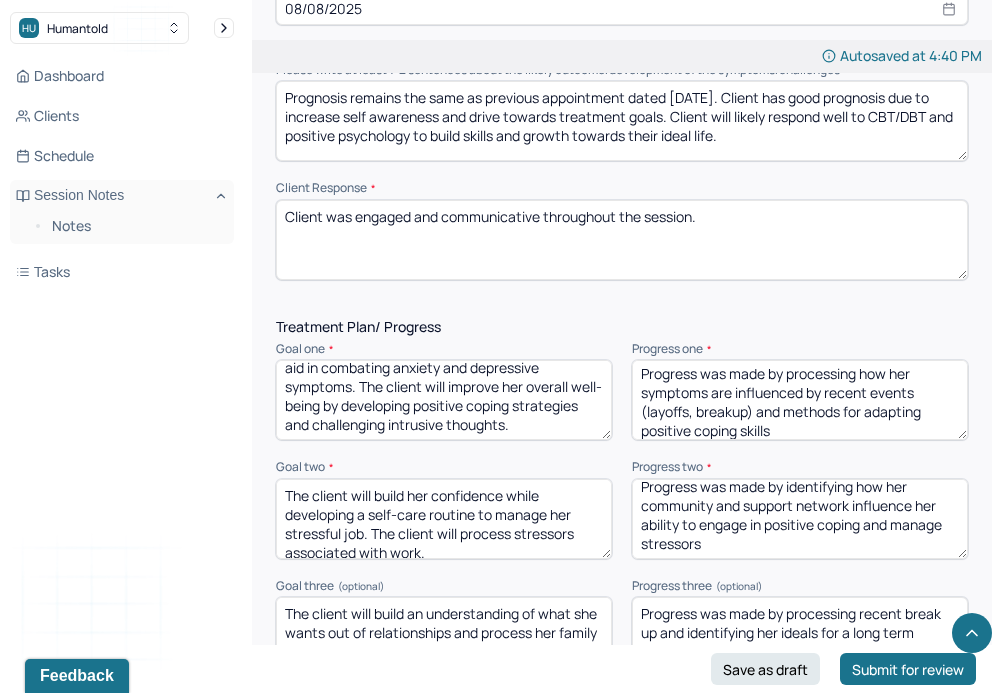 drag, startPoint x: 737, startPoint y: 529, endPoint x: 785, endPoint y: 484, distance: 65.795135 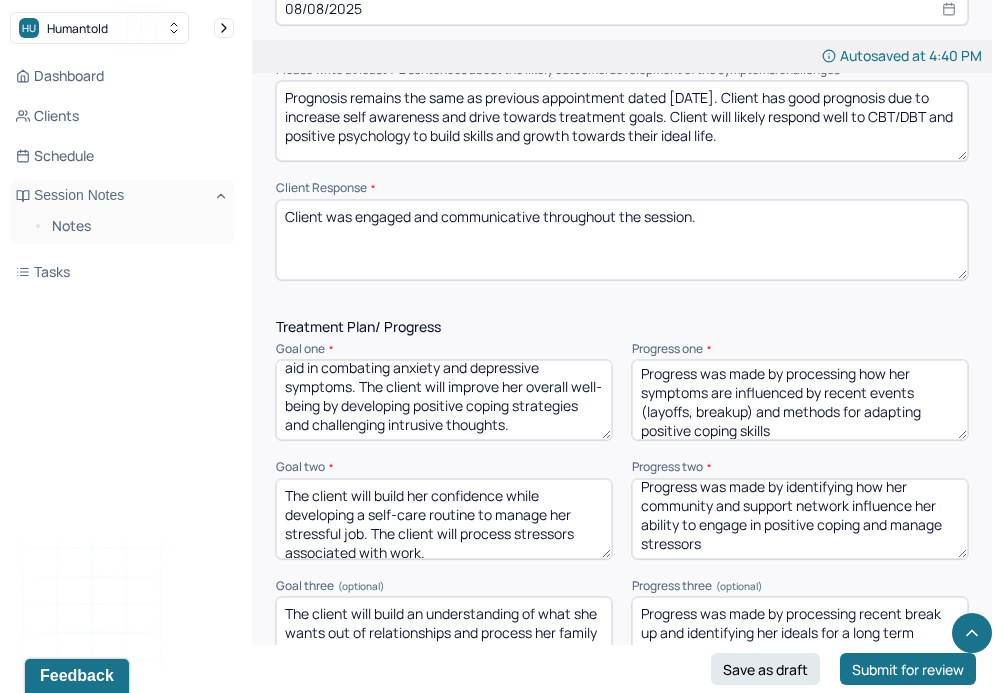 click on "Progress was made by identifying how her community and support network influence her ability to engage in positive coping and manage stressors" at bounding box center [800, 519] 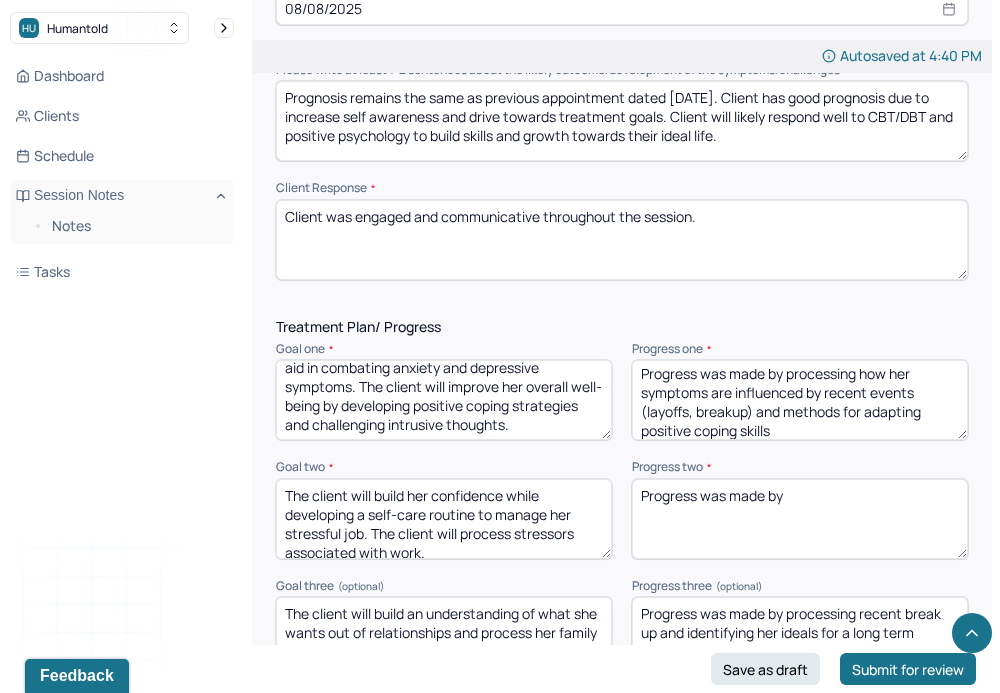 scroll, scrollTop: 0, scrollLeft: 0, axis: both 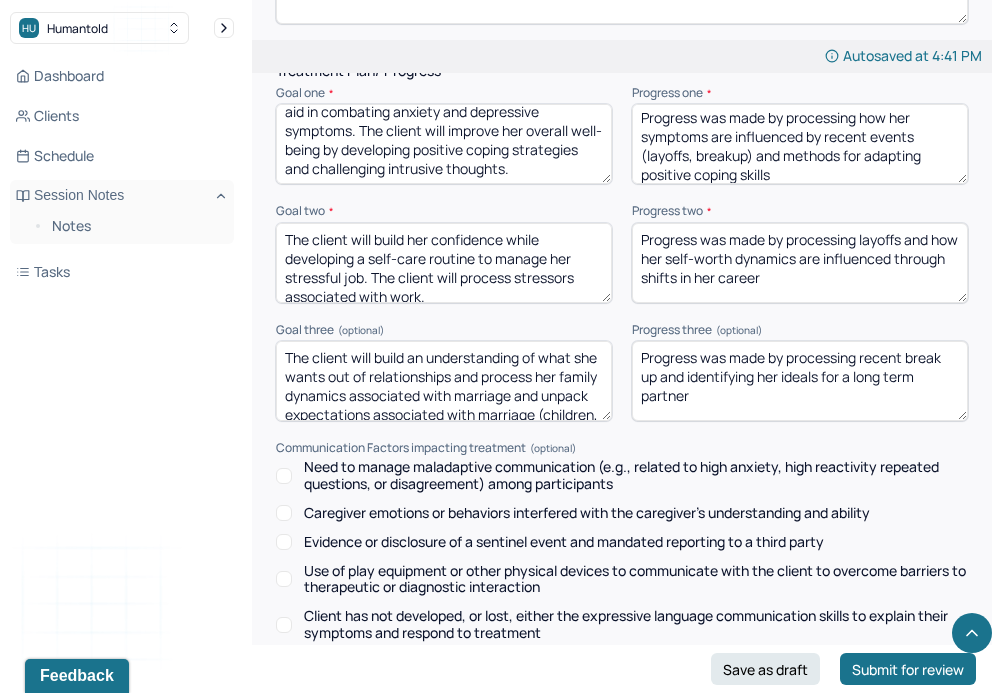 type on "Progress was made by processing layoffs and how her self-worth dynamics are influenced through shifts in her career" 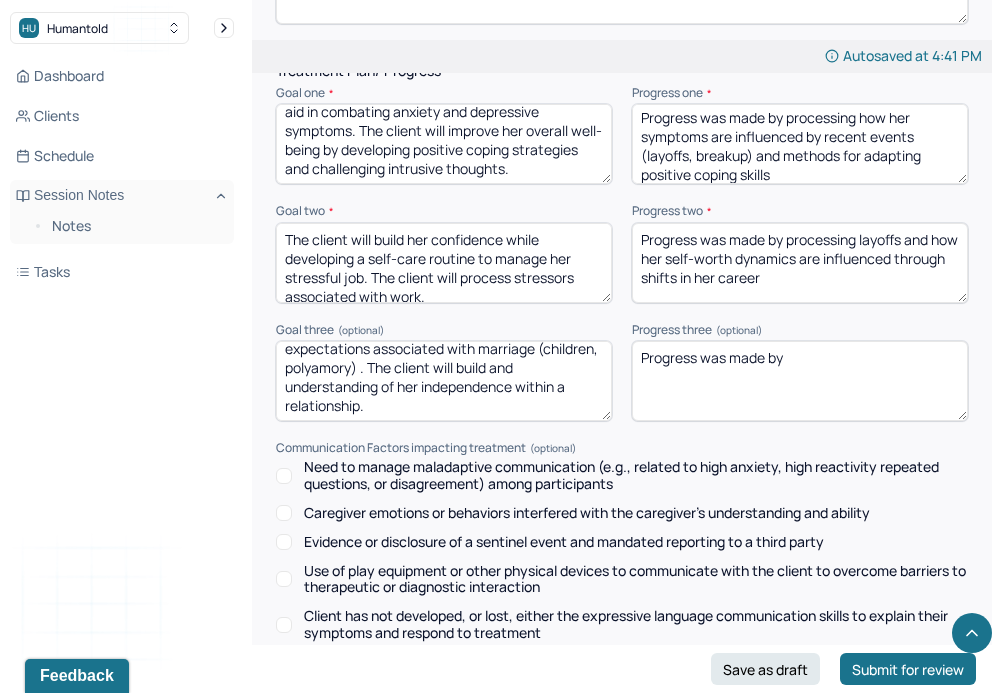 scroll, scrollTop: 0, scrollLeft: 0, axis: both 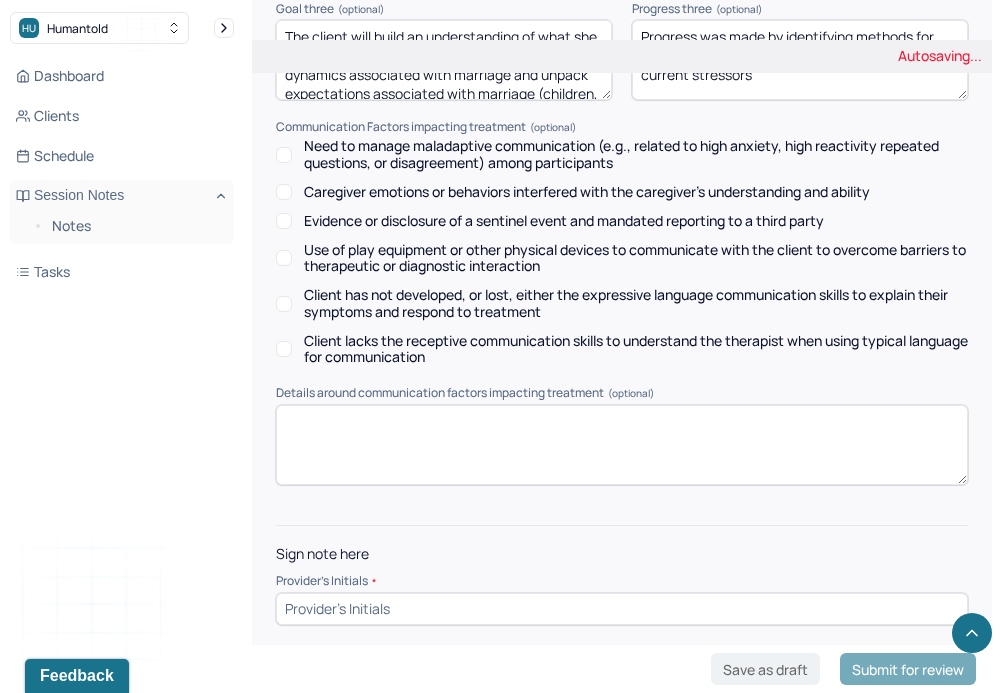 type on "Progress was made by identifying methods for leaning on her community while navigating current stressors" 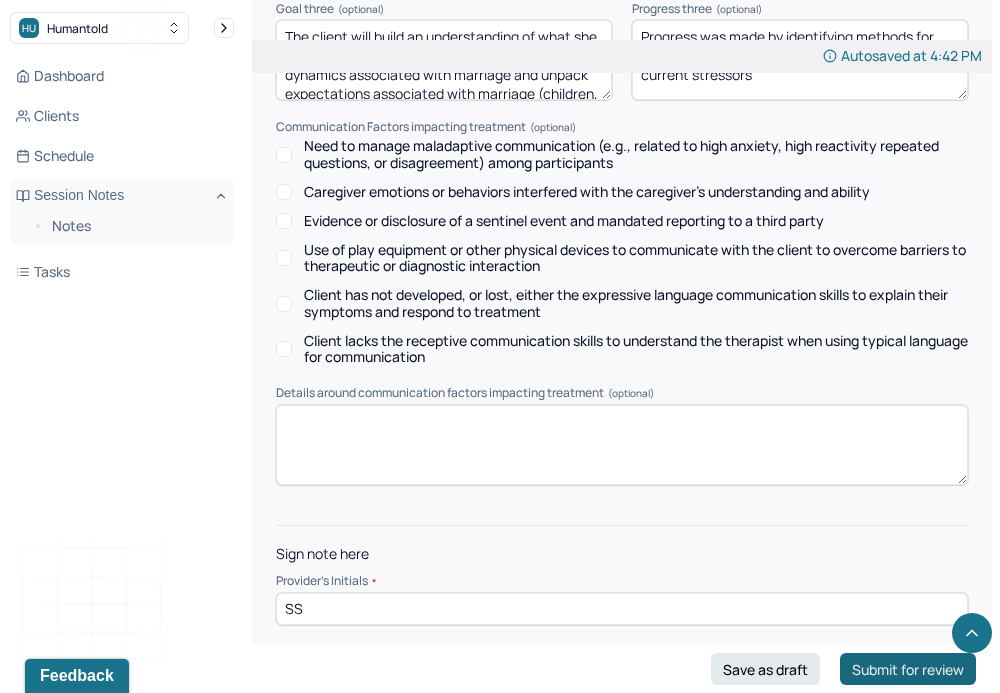 type on "SS" 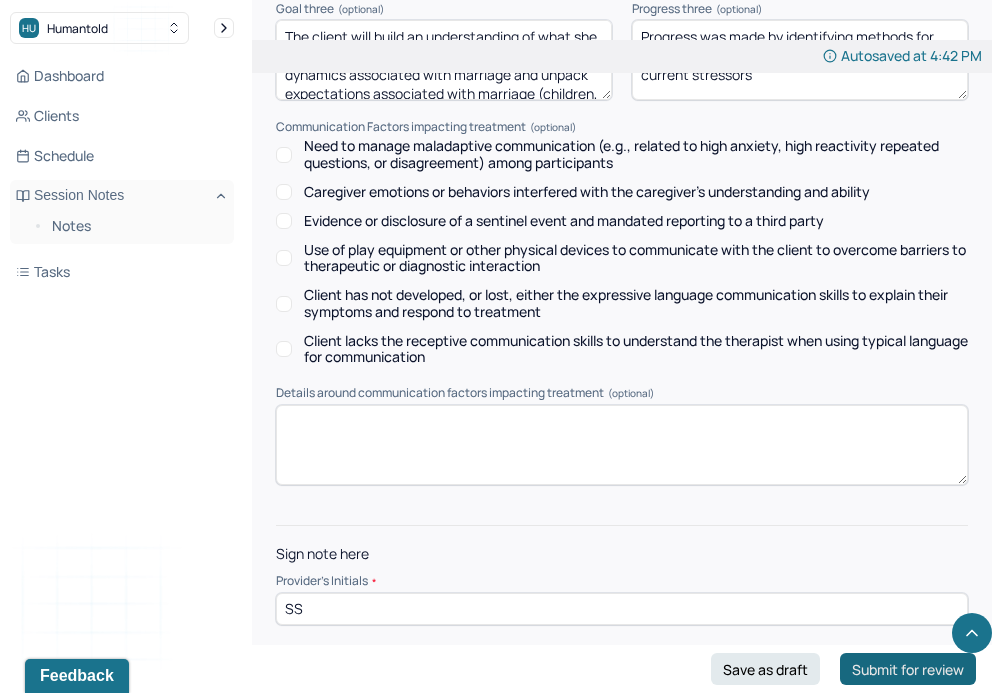 click on "Submit for review" at bounding box center (908, 669) 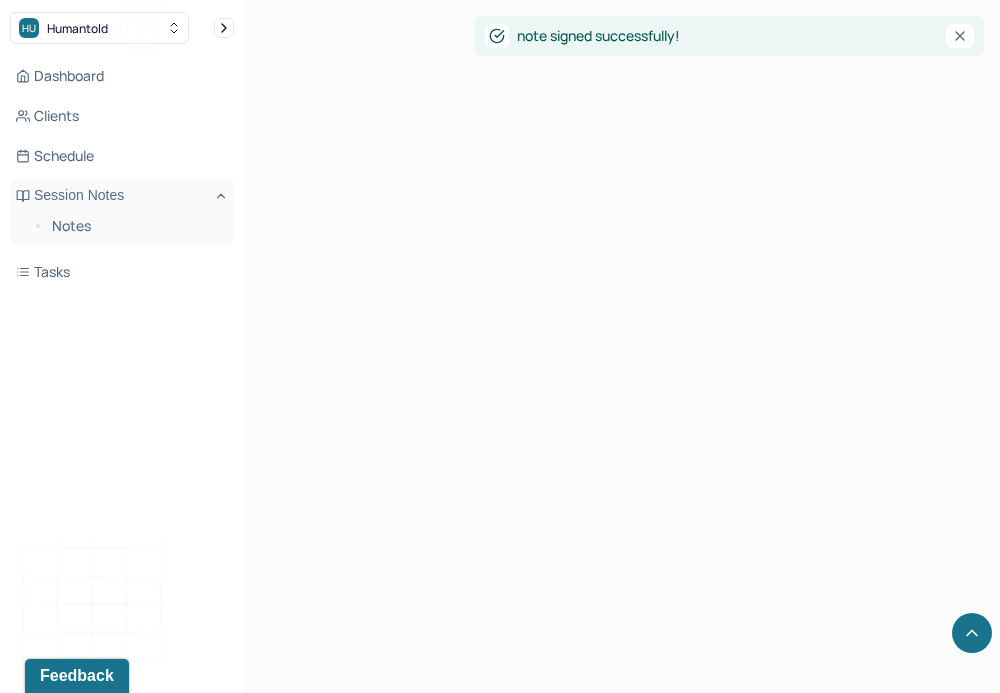 scroll, scrollTop: 0, scrollLeft: 0, axis: both 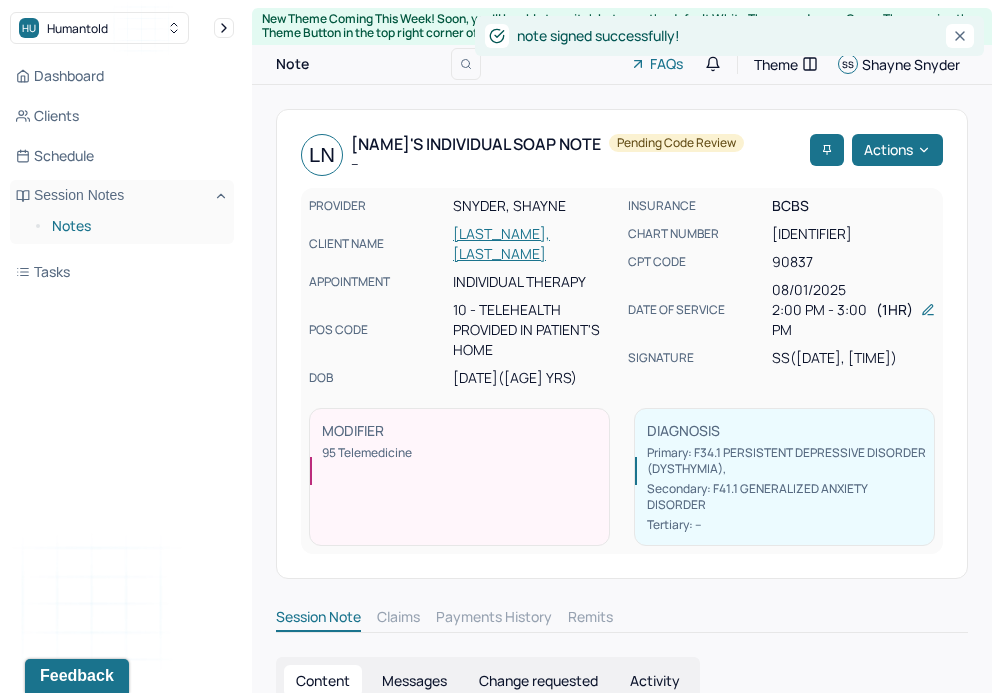 click on "Notes" at bounding box center [135, 226] 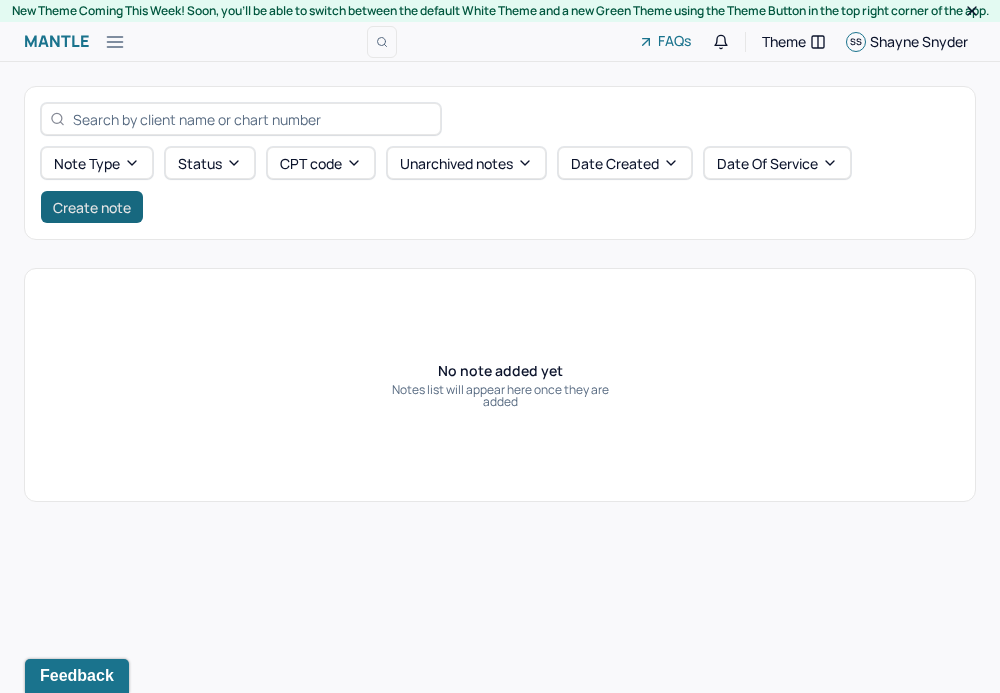 click on "Create note" at bounding box center [92, 207] 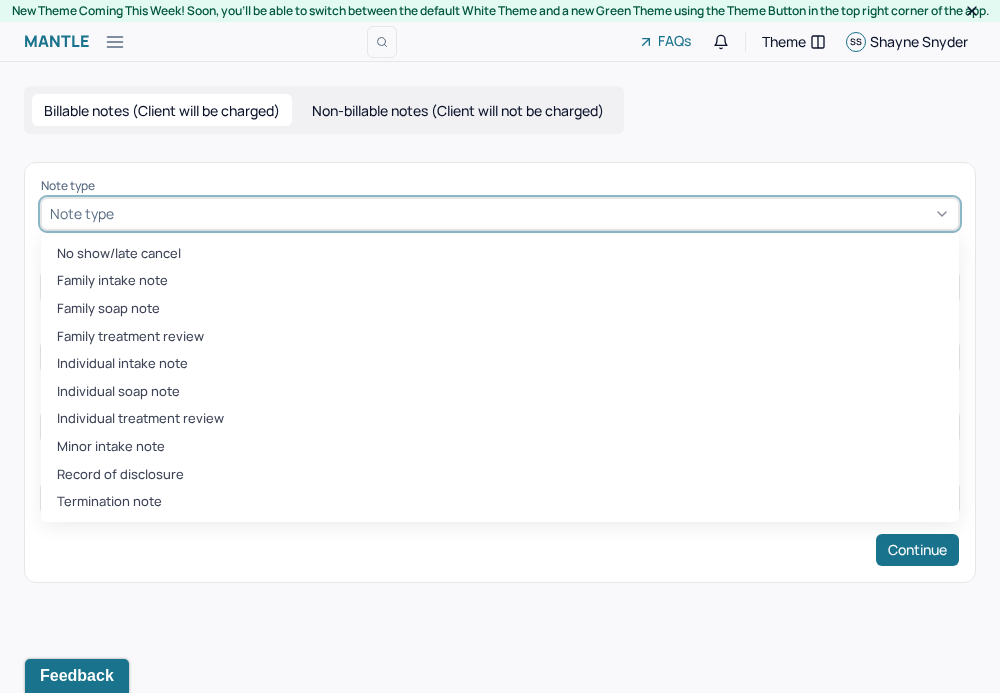click at bounding box center [121, 213] 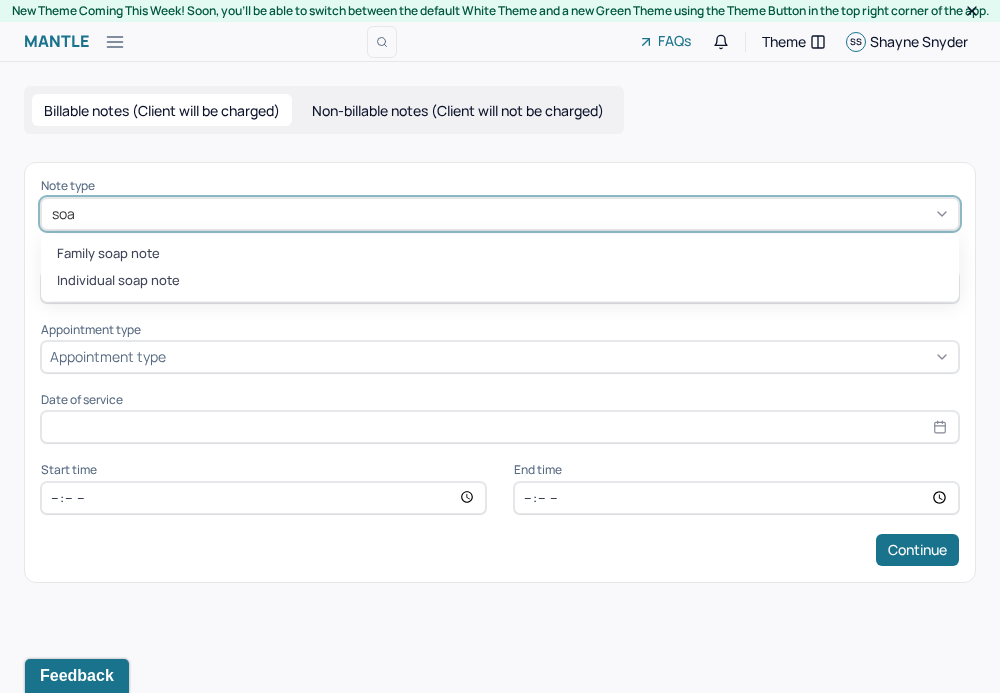 type on "soap" 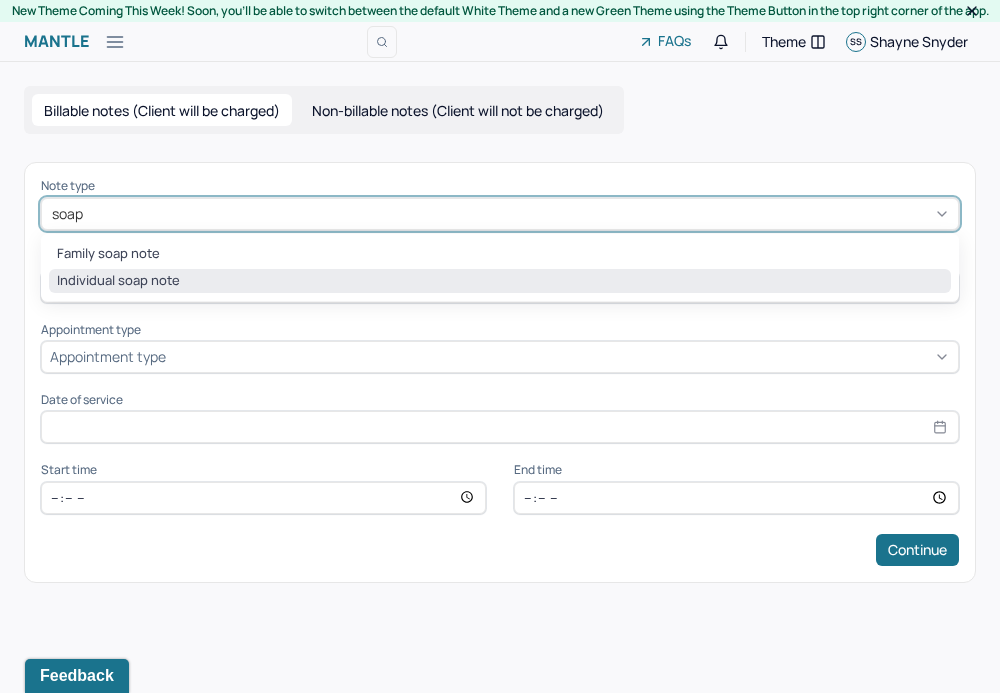 click on "Individual soap note" at bounding box center [500, 281] 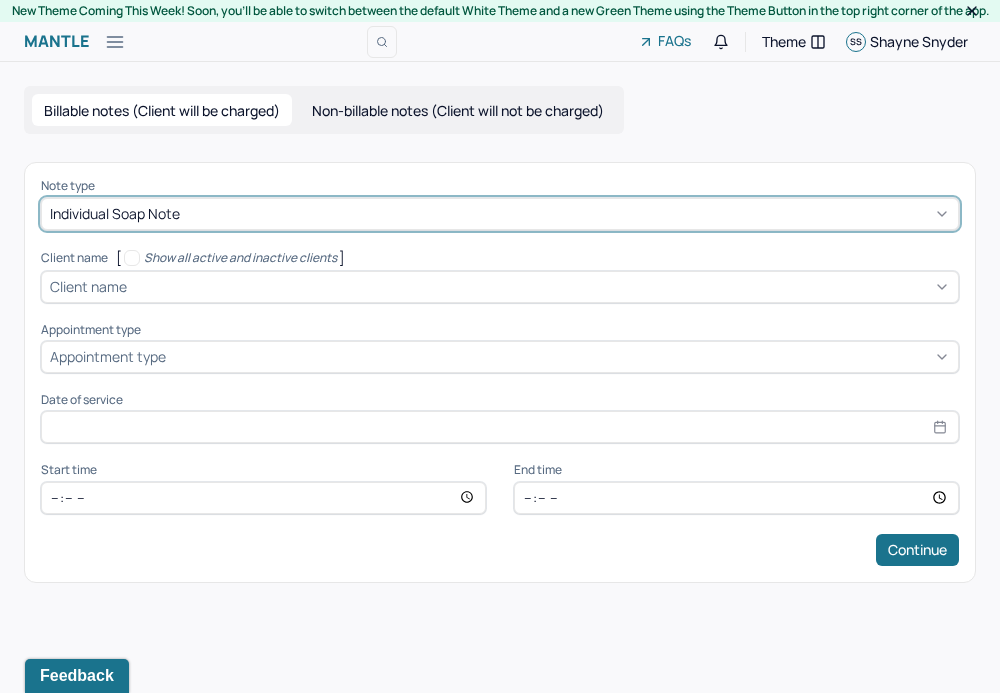 click on "Client name" at bounding box center [88, 286] 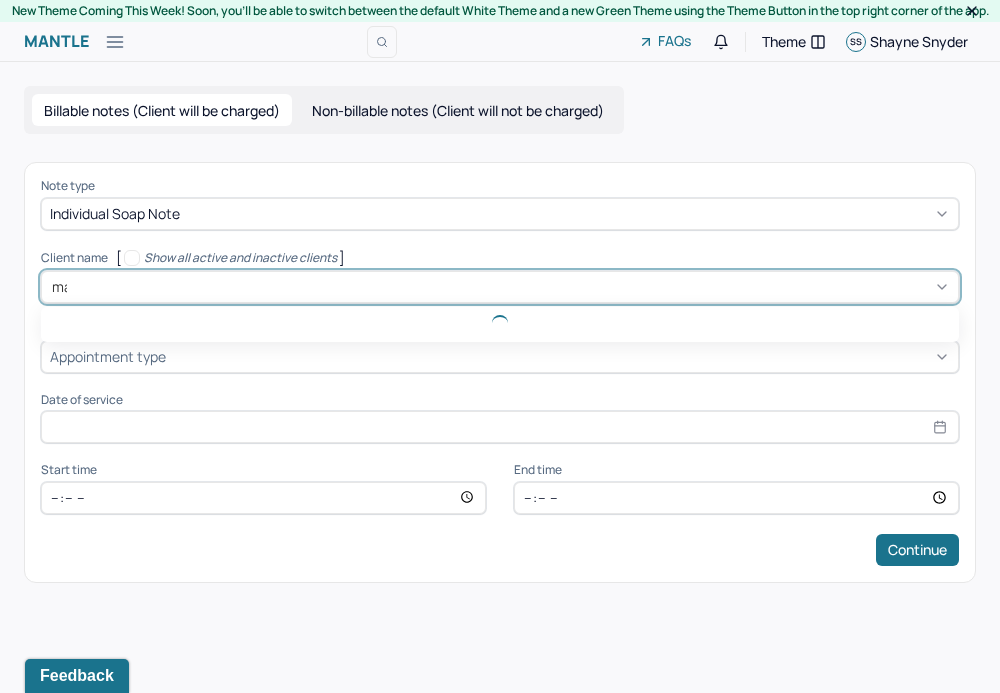 type on "mad" 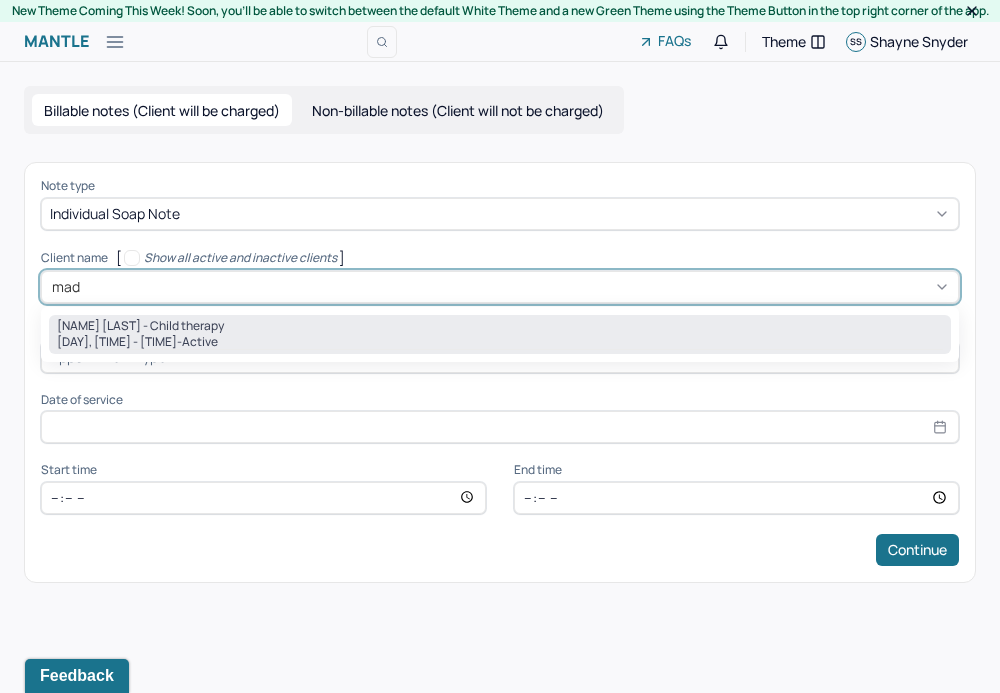 click on "Thu, 3:00pm - 4:00pm  -  active" at bounding box center [500, 342] 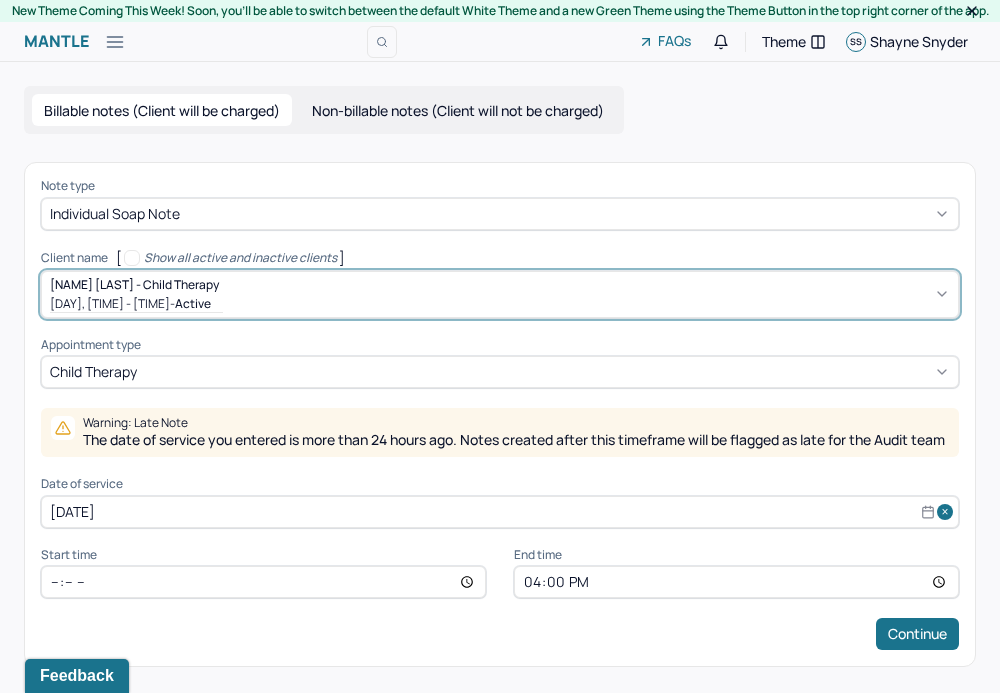 scroll, scrollTop: 26, scrollLeft: 0, axis: vertical 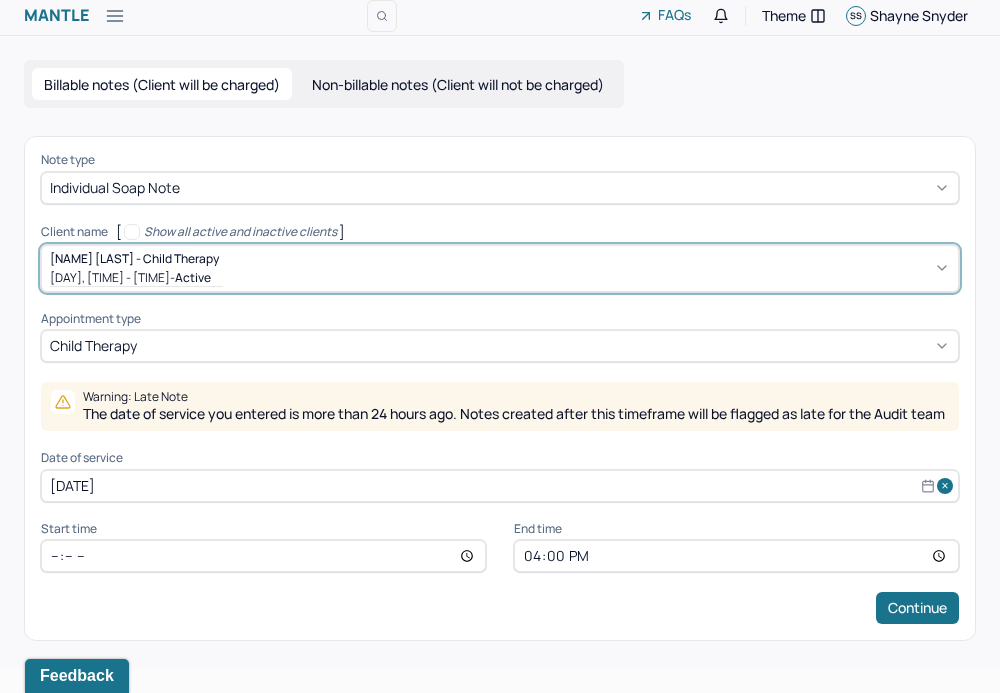 click on "[DATE]" at bounding box center [500, 486] 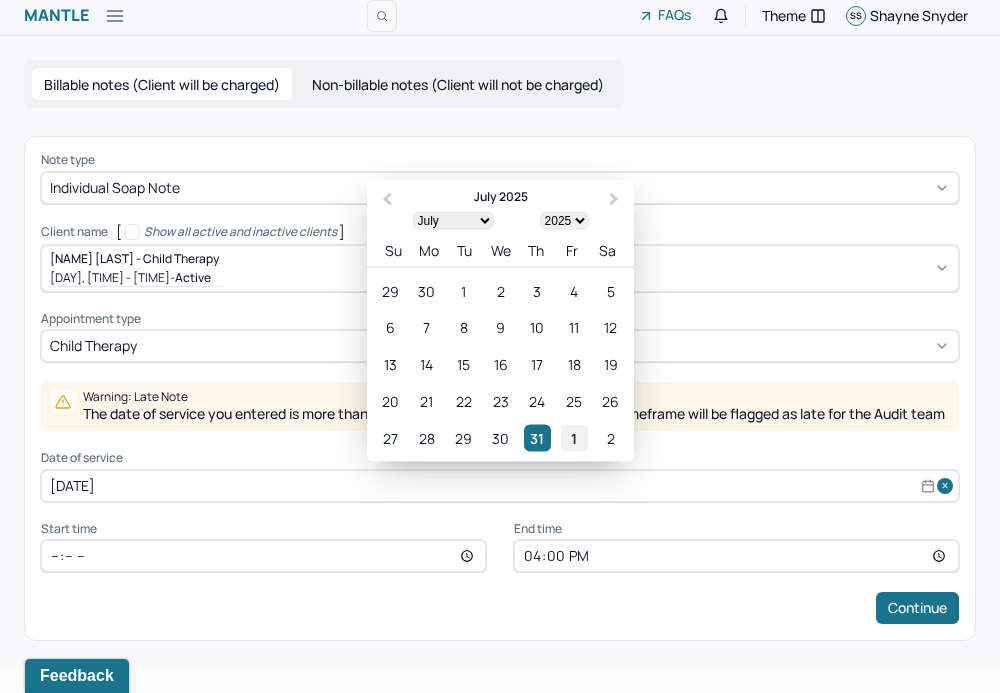 click on "1" at bounding box center (574, 437) 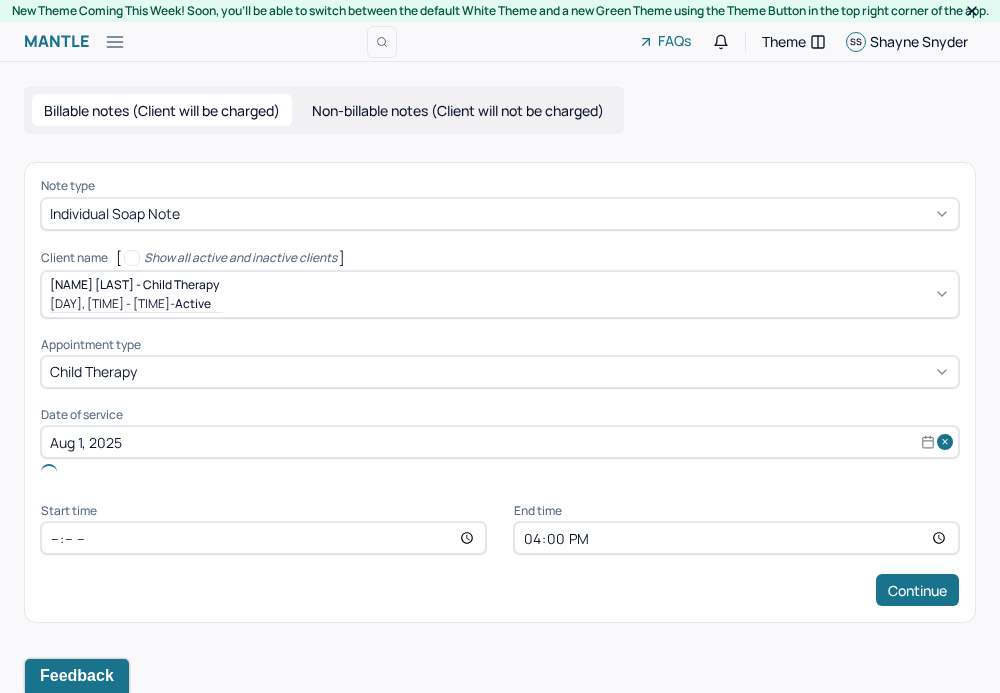 scroll, scrollTop: 0, scrollLeft: 0, axis: both 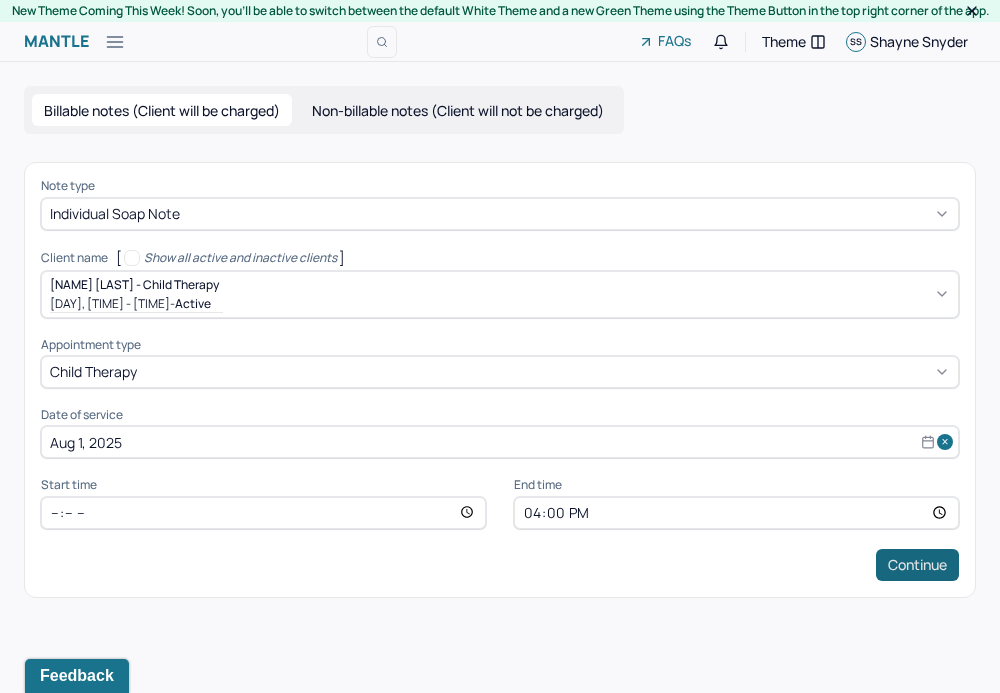 click on "Continue" at bounding box center [917, 565] 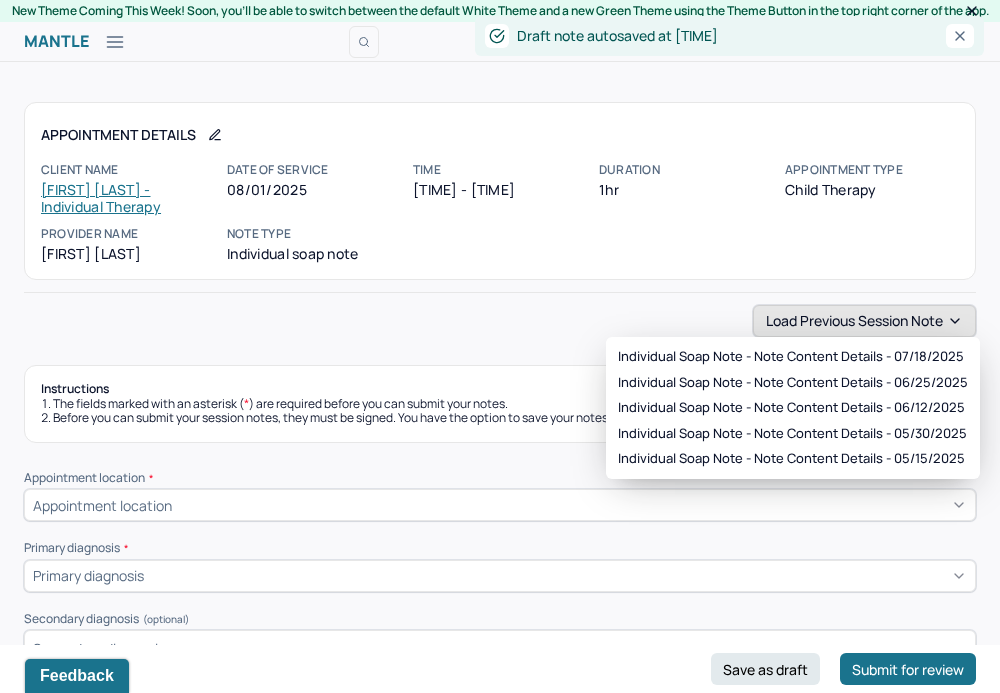 click on "Load previous session note" at bounding box center [864, 321] 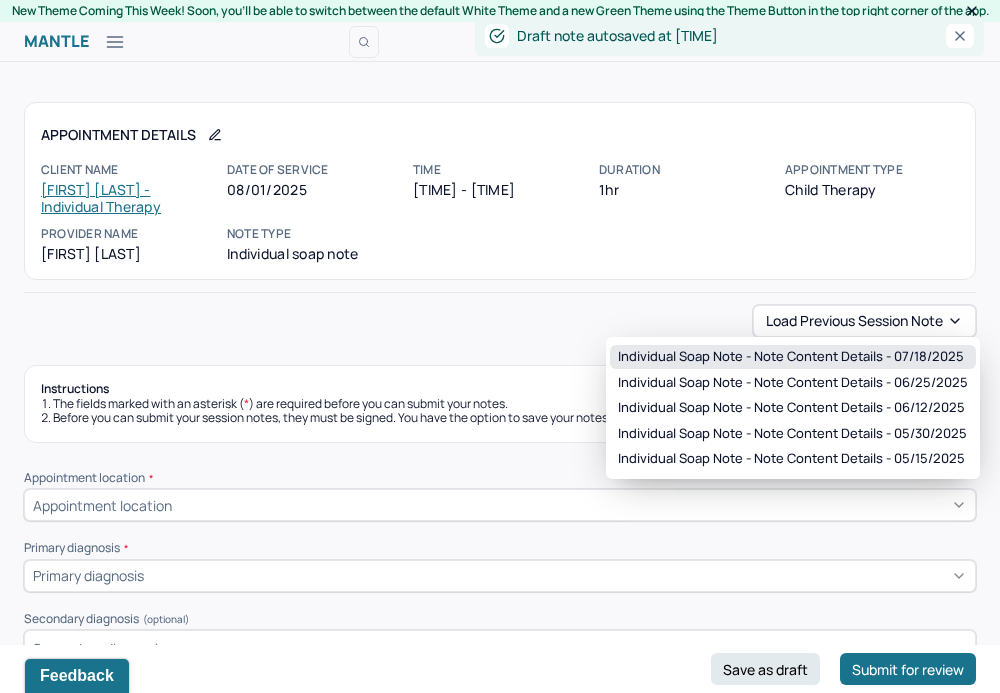 click on "Individual soap note   - Note content Details -   07/18/2025" at bounding box center [791, 357] 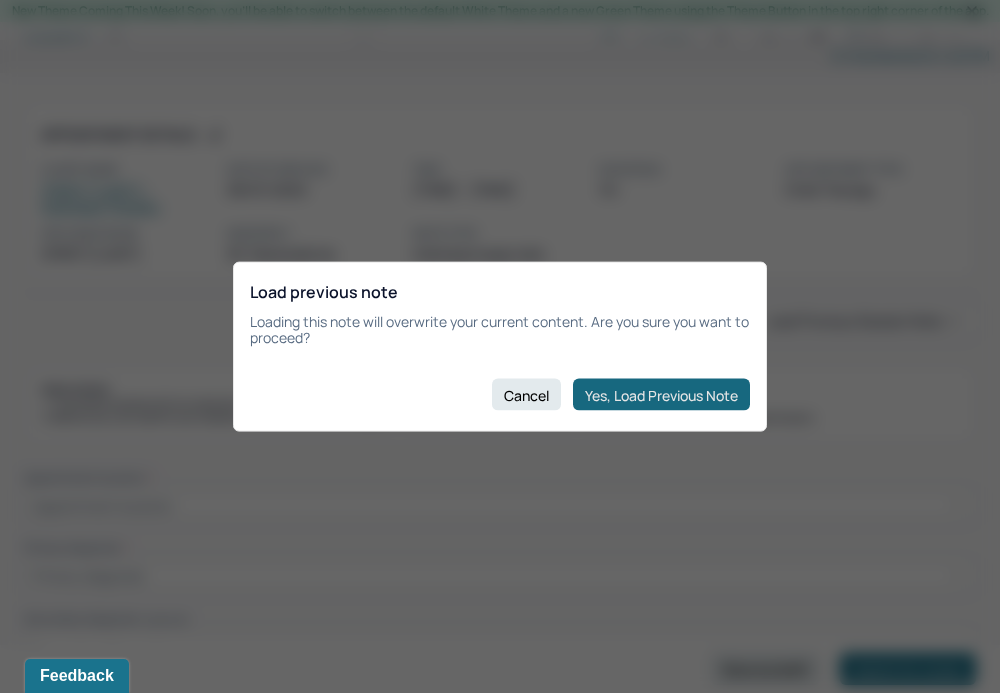 click on "Yes, Load Previous Note" at bounding box center (661, 395) 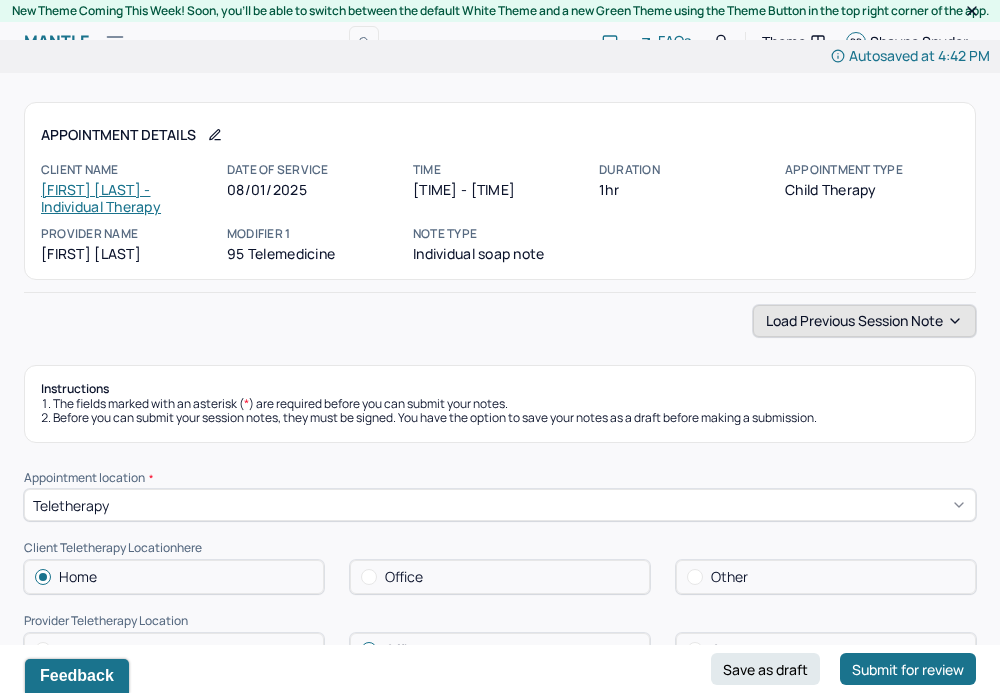 click on "Load previous session note" at bounding box center (864, 321) 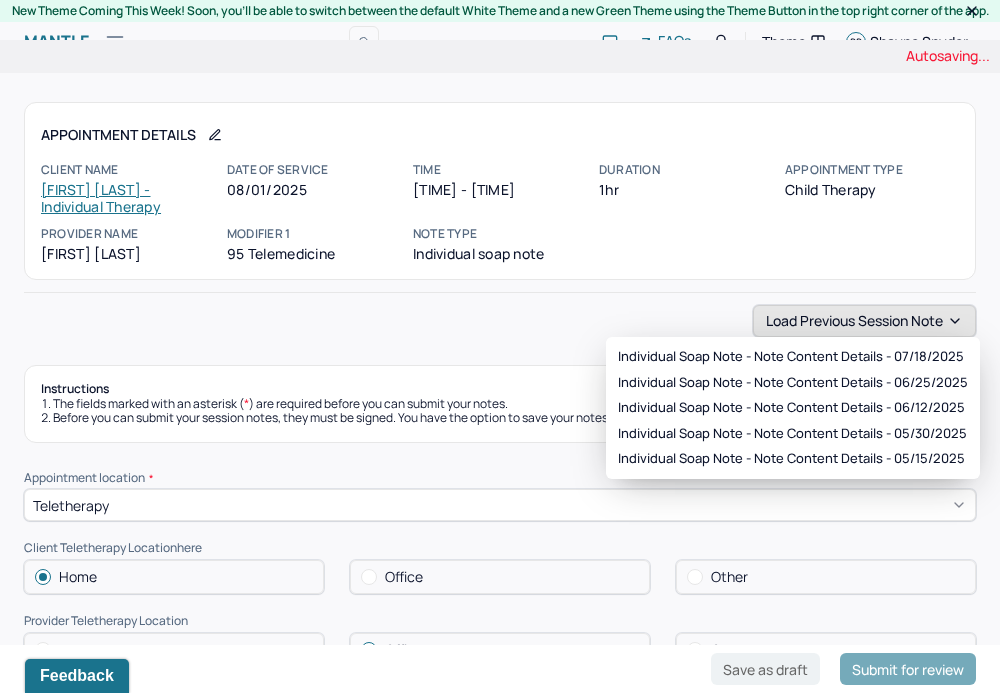 click on "Load previous session note" at bounding box center (864, 321) 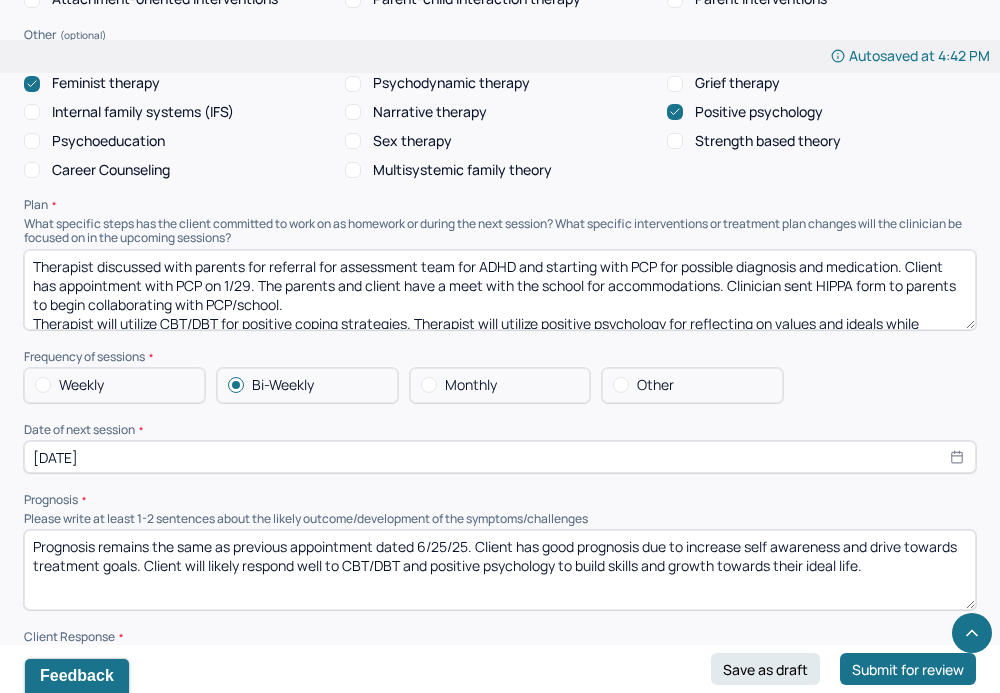 scroll, scrollTop: 1974, scrollLeft: 0, axis: vertical 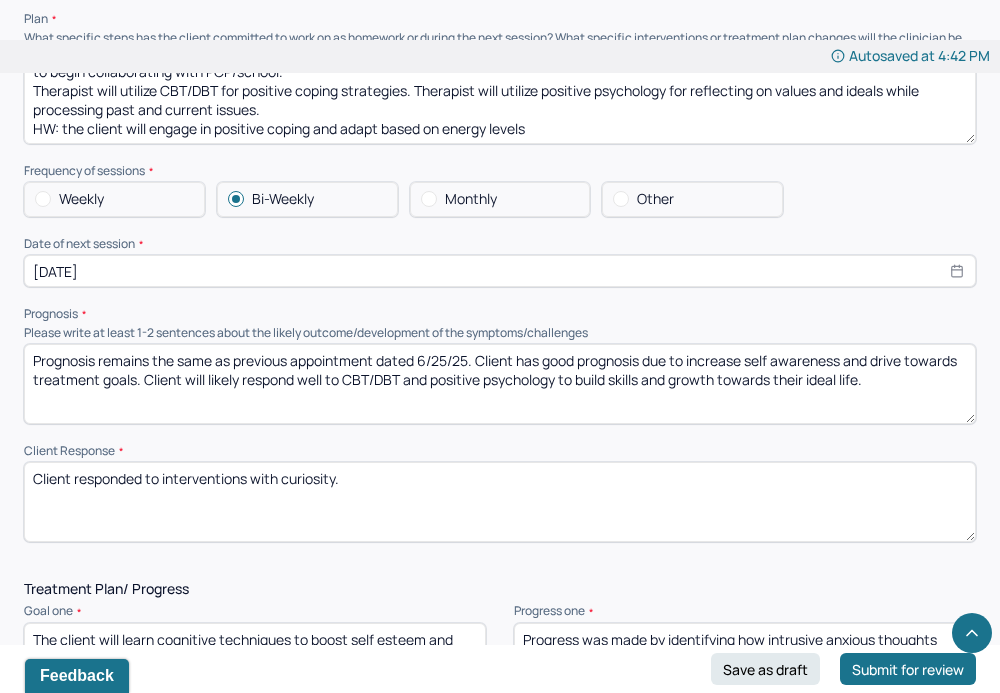 click on "Prognosis remains the same as previous appointment dated 6/25/25. Client has good prognosis due to increase self awareness and drive towards treatment goals. Client will likely respond well to CBT/DBT and positive psychology to build skills and growth towards their ideal life." at bounding box center (500, 384) 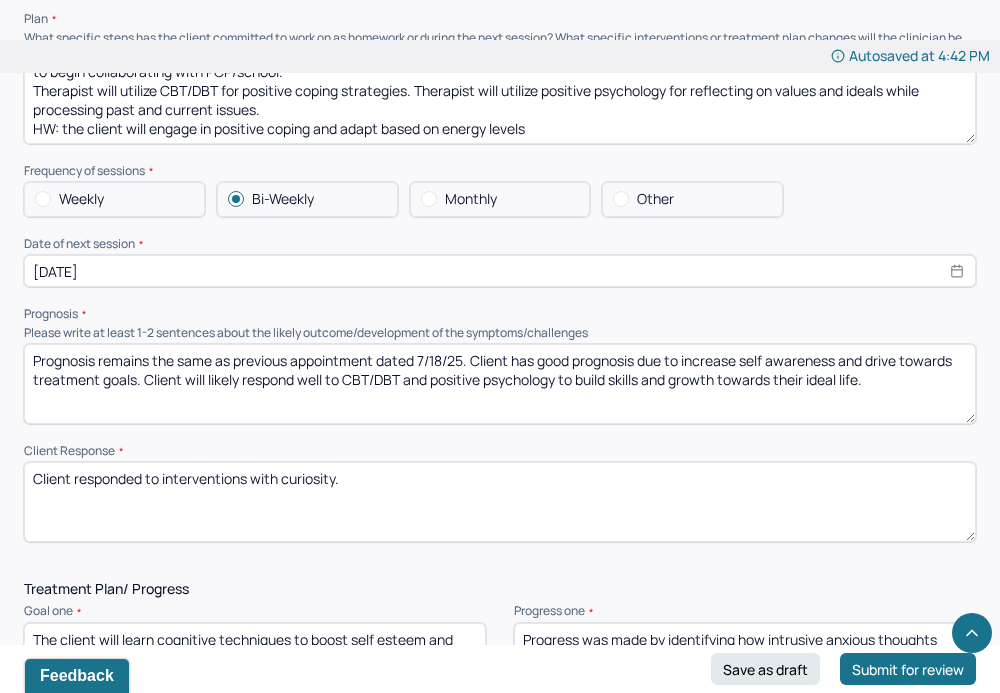 type on "Prognosis remains the same as previous appointment dated 7/18/25. Client has good prognosis due to increase self awareness and drive towards treatment goals. Client will likely respond well to CBT/DBT and positive psychology to build skills and growth towards their ideal life." 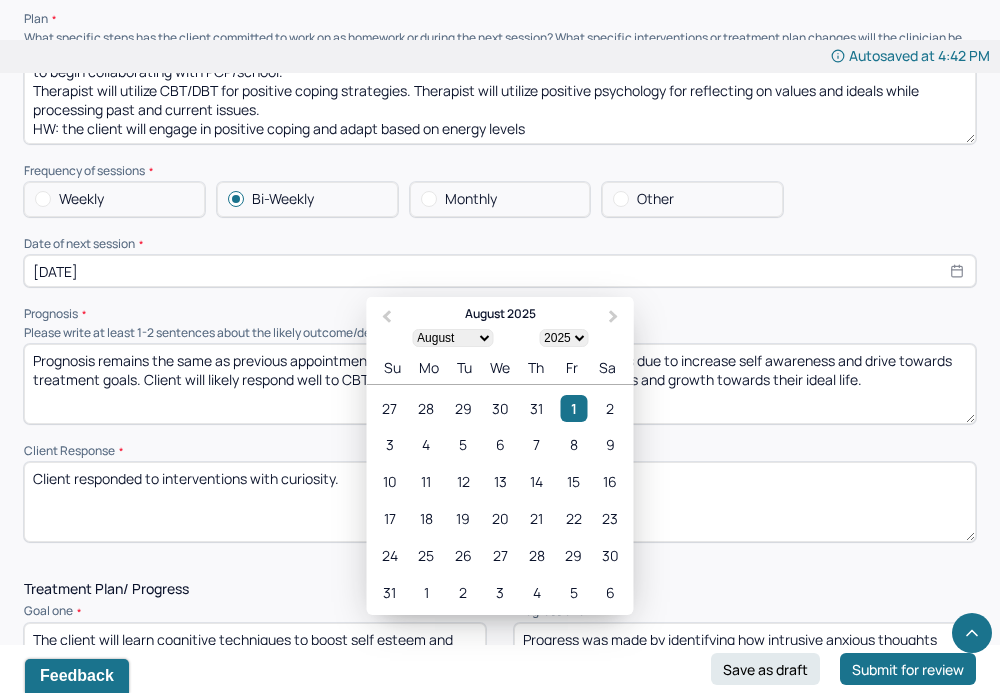 click on "[DATE]" at bounding box center (500, 271) 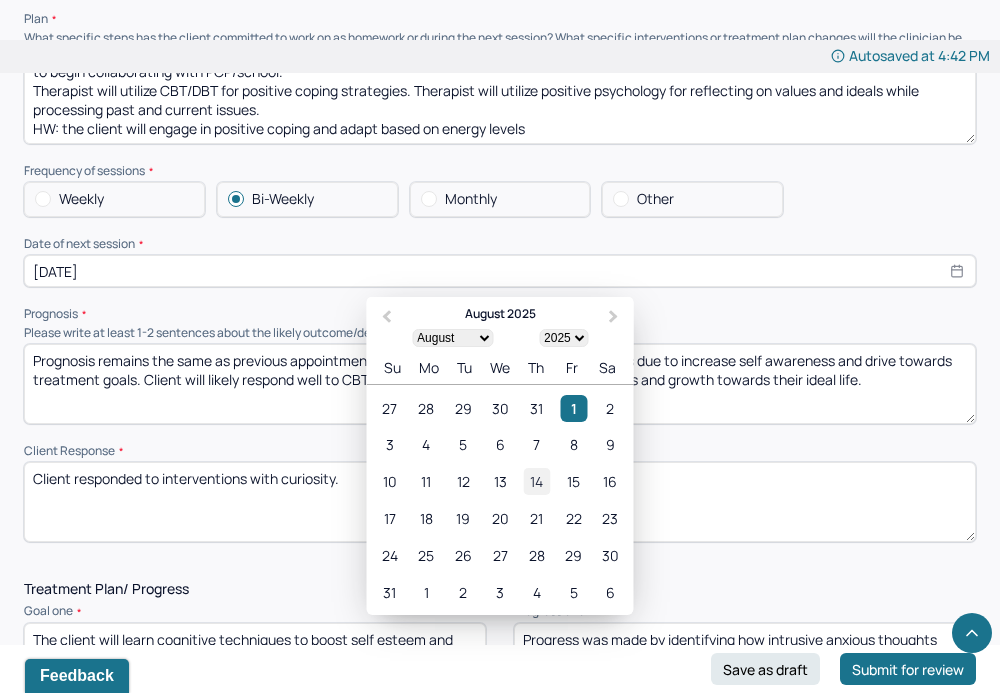 click on "14" at bounding box center [536, 481] 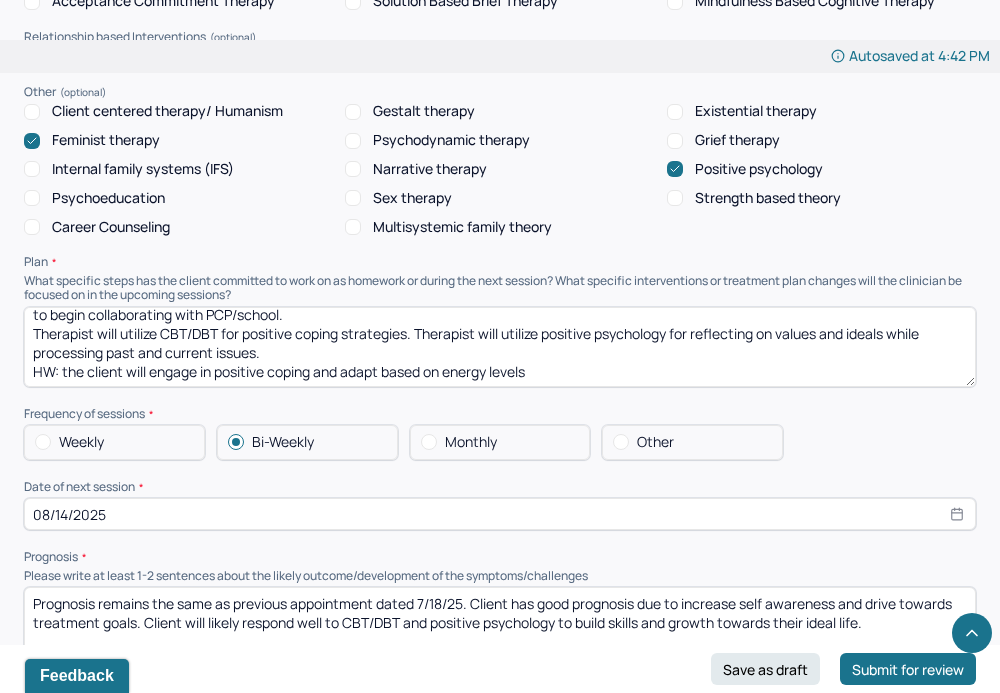 scroll, scrollTop: 1907, scrollLeft: 0, axis: vertical 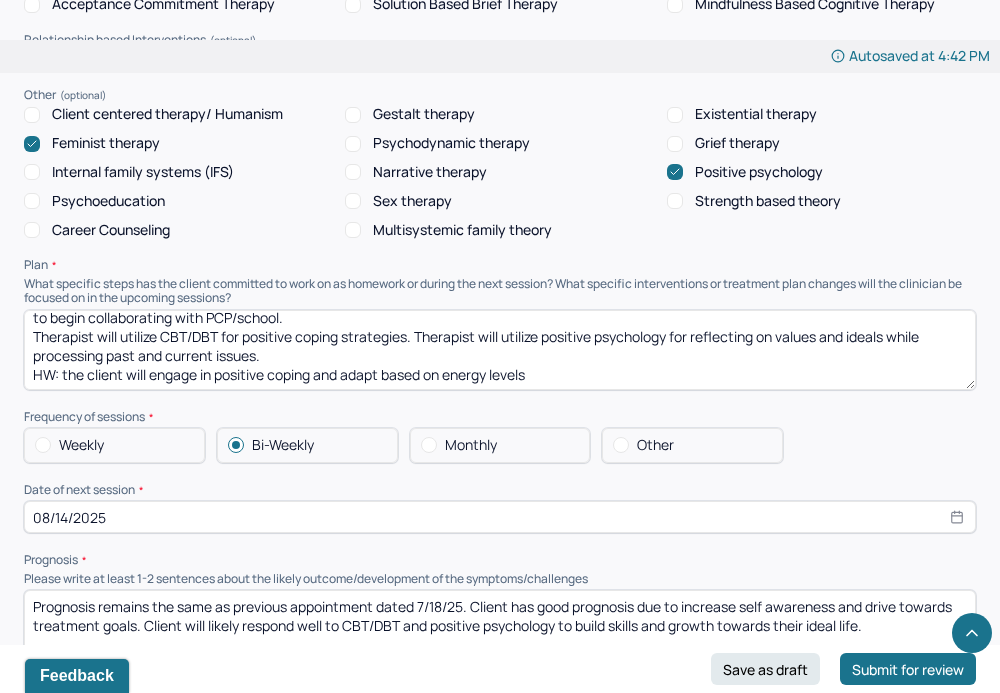 drag, startPoint x: 563, startPoint y: 364, endPoint x: 151, endPoint y: 369, distance: 412.03033 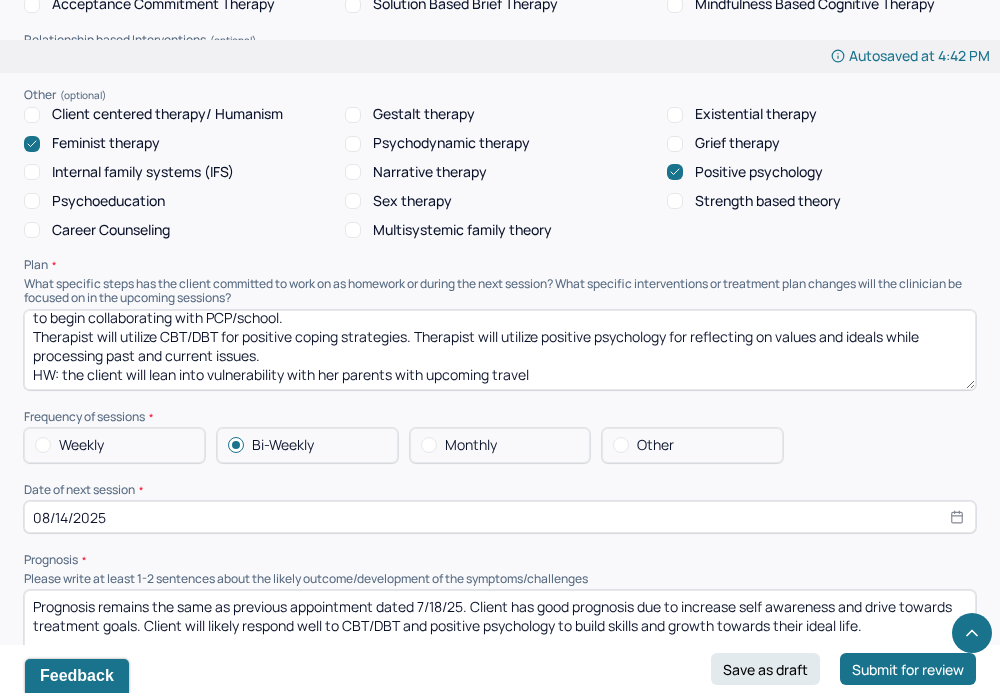 scroll, scrollTop: 0, scrollLeft: 0, axis: both 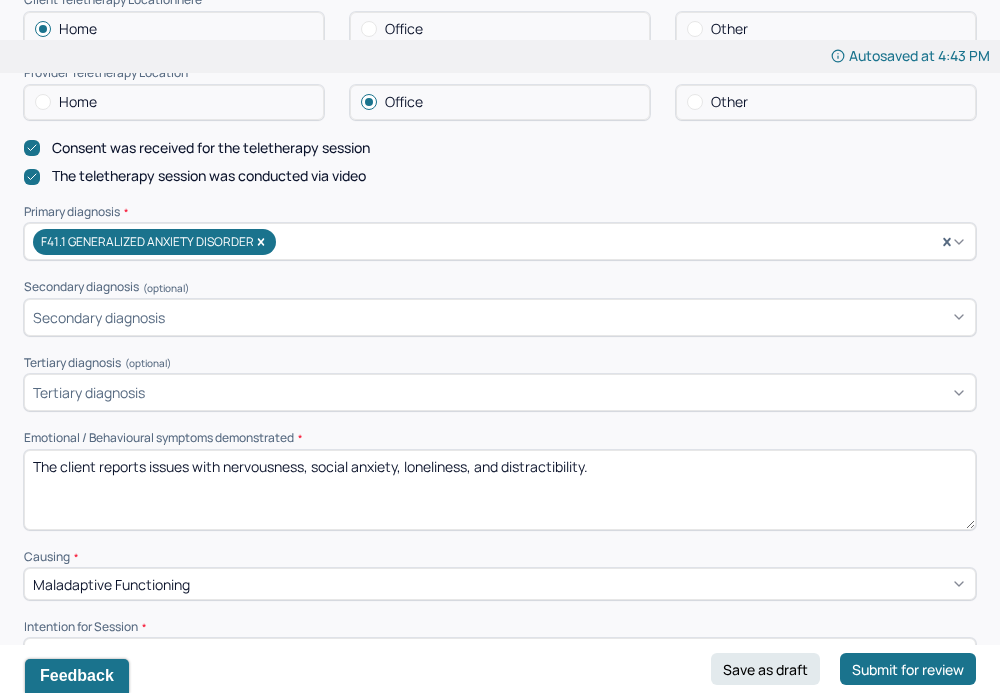 type on "Therapist discussed with parents for referral for assessment team for ADHD and starting with PCP for possible diagnosis and medication. Client has appointment with PCP on 1/29. The parents and client have a meet with the school for accommodations. Clinician sent HIPPA form to parents to begin collaborating with PCP/school.
Therapist will utilize CBT/DBT for positive coping strategies. Therapist will utilize positive psychology for reflecting on values and ideals while processing past and current issues.
HW: the client will lean into vulnerability with her parents with upcoming travel" 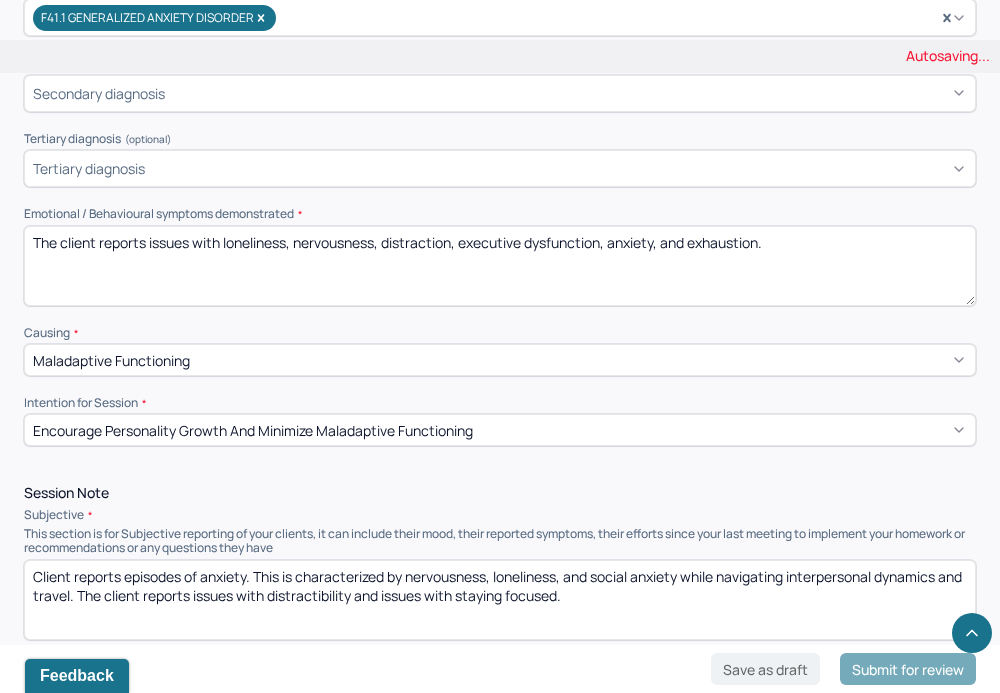 scroll, scrollTop: 827, scrollLeft: 0, axis: vertical 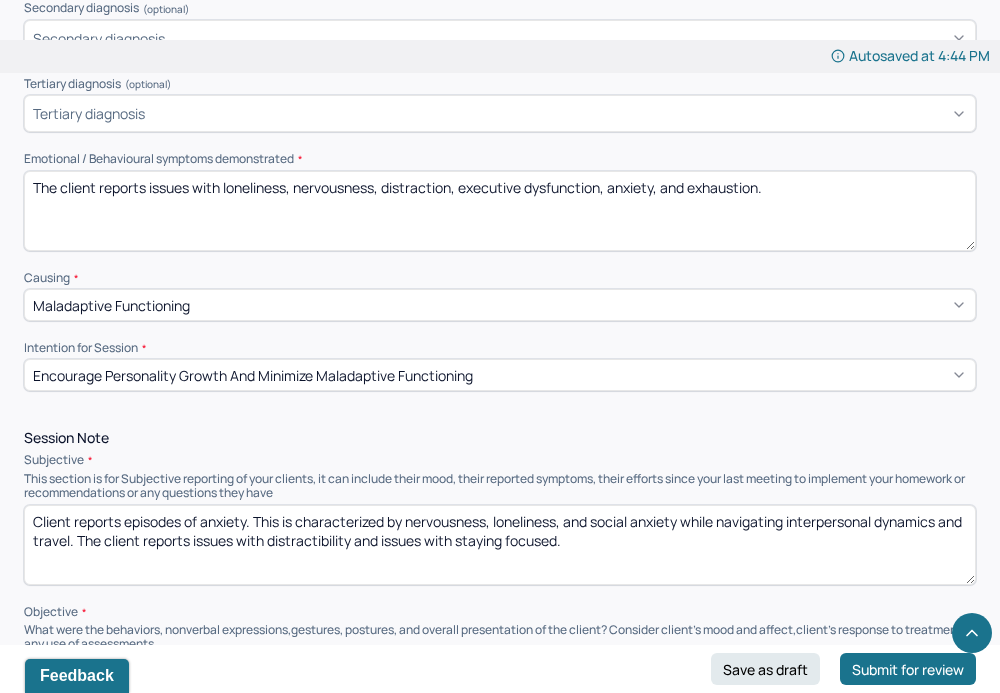 type on "The client reports issues with loneliness, nervousness, distraction, executive dysfunction, anxiety, and exhaustion." 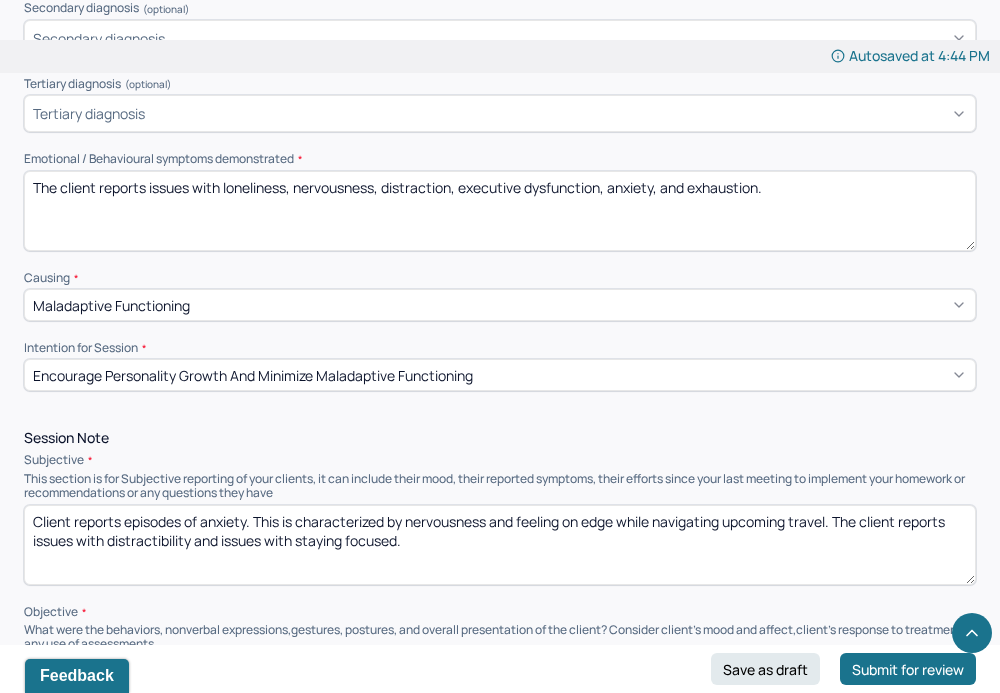 drag, startPoint x: 460, startPoint y: 535, endPoint x: 119, endPoint y: 533, distance: 341.00586 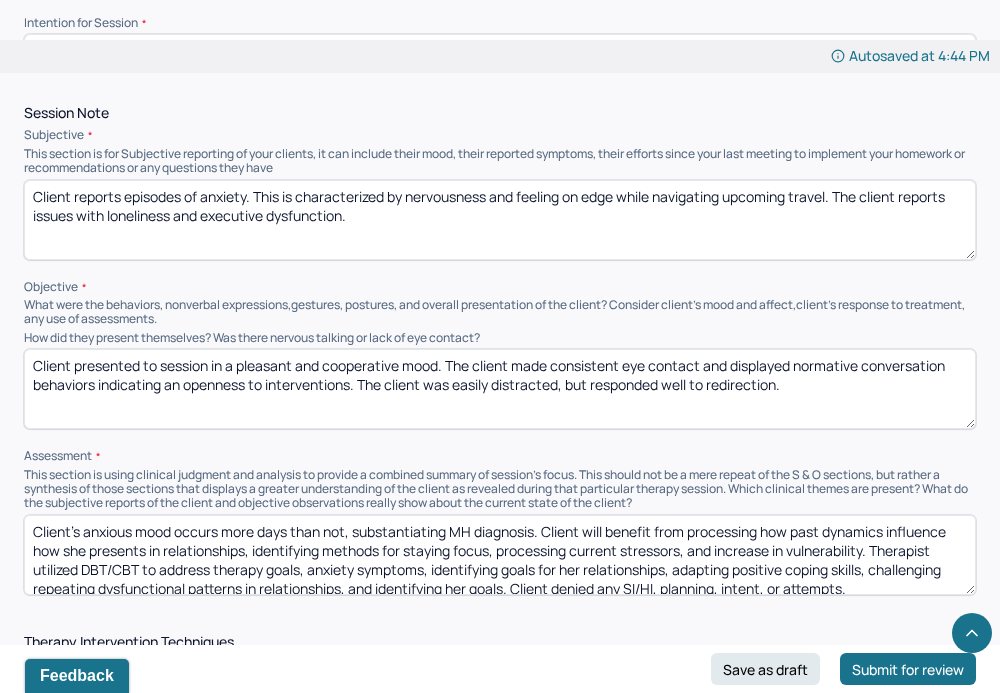 scroll, scrollTop: 1154, scrollLeft: 0, axis: vertical 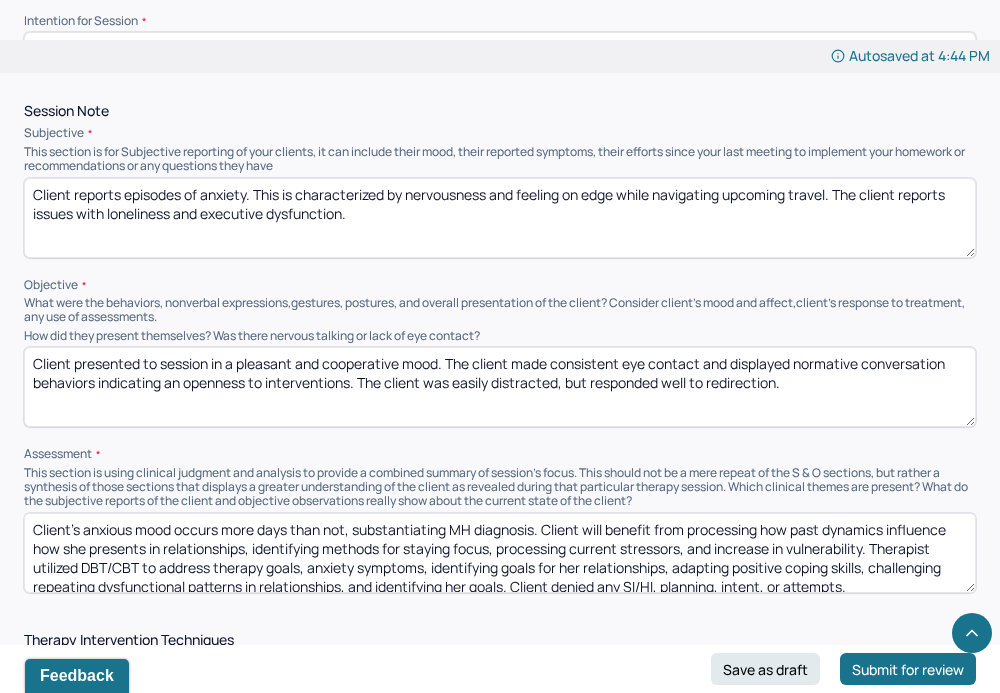 type on "Client reports episodes of anxiety. This is characterized by nervousness and feeling on edge while navigating upcoming travel. The client reports issues with loneliness and executive dysfunction." 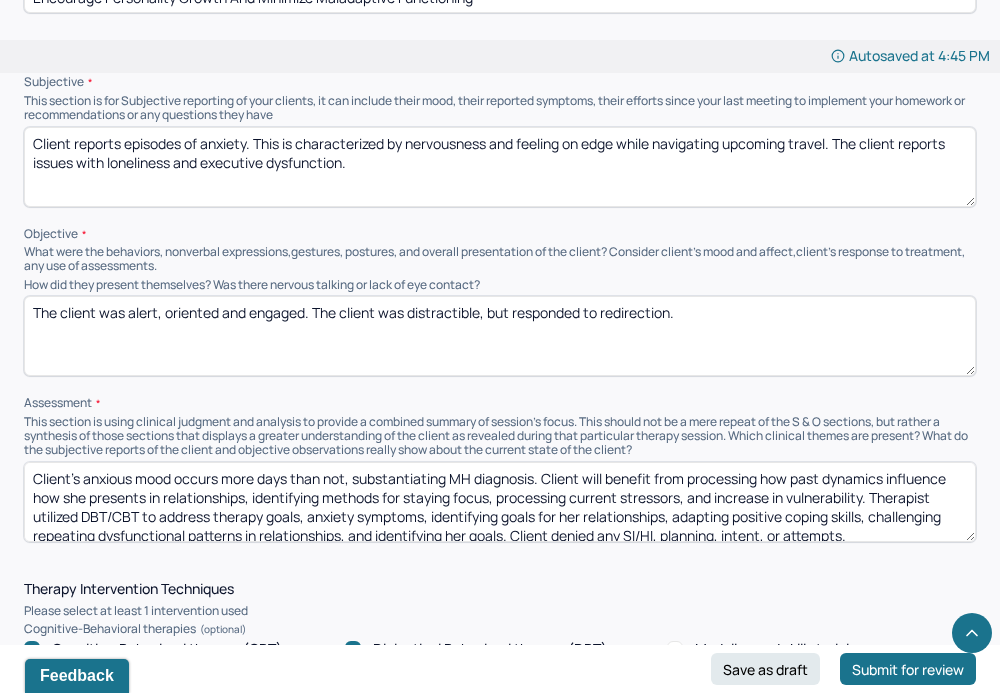 scroll, scrollTop: 1230, scrollLeft: 0, axis: vertical 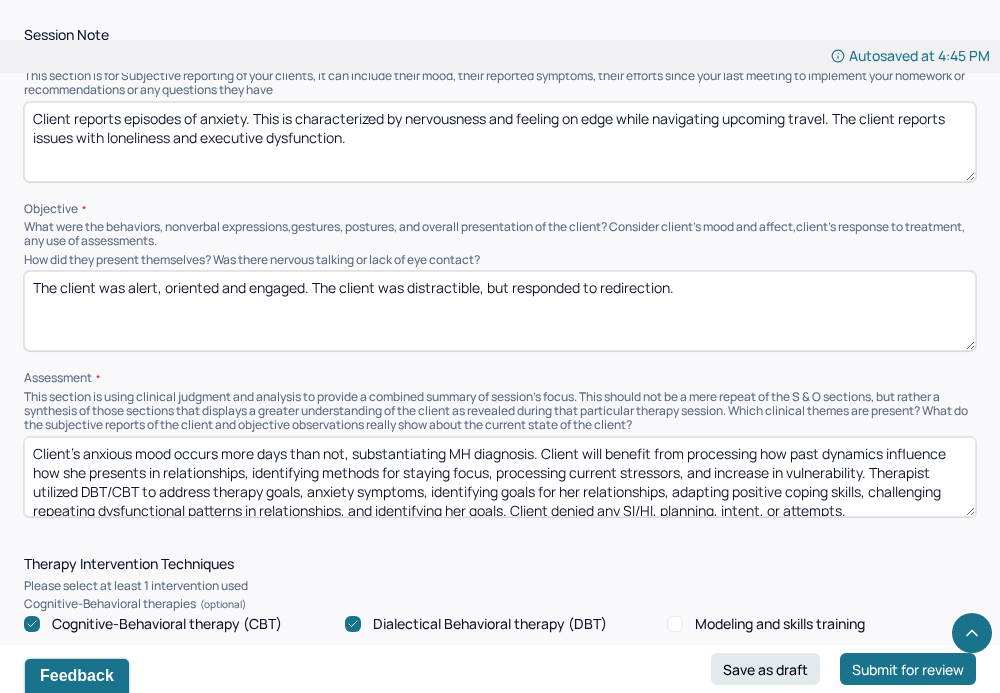 type on "The client was alert, oriented and engaged. The client was distractible, but responded to redirection." 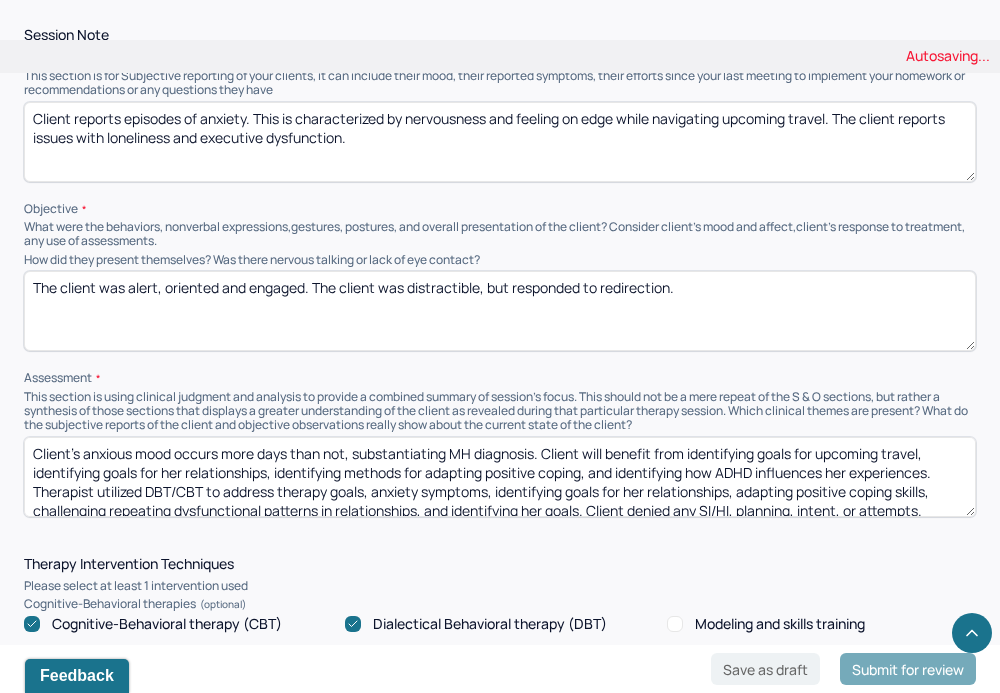 scroll, scrollTop: 9, scrollLeft: 0, axis: vertical 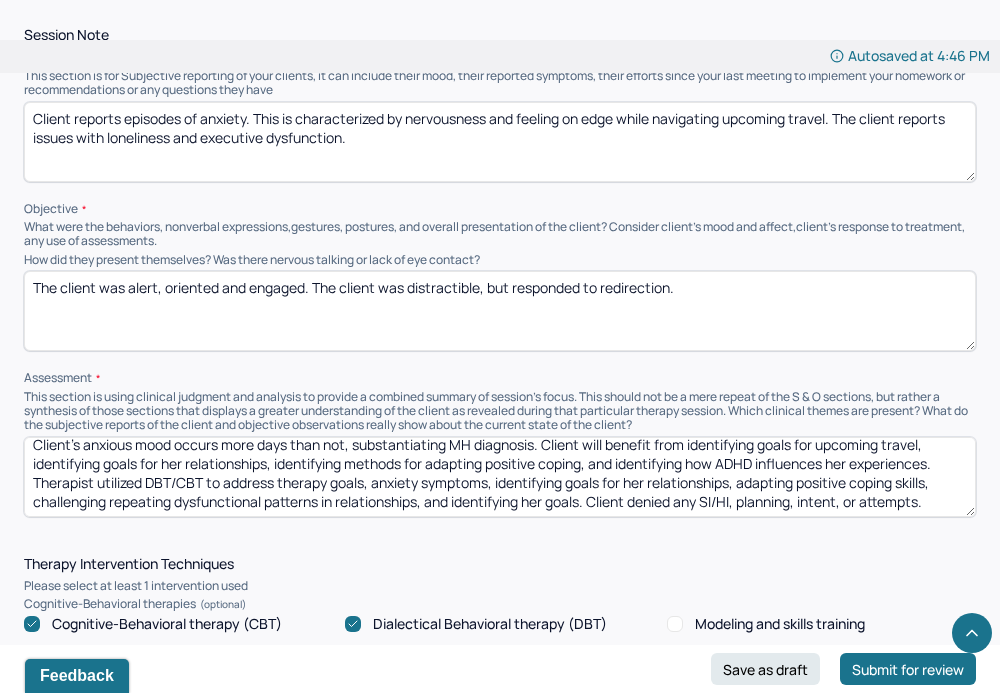 drag, startPoint x: 591, startPoint y: 491, endPoint x: 491, endPoint y: 476, distance: 101.118744 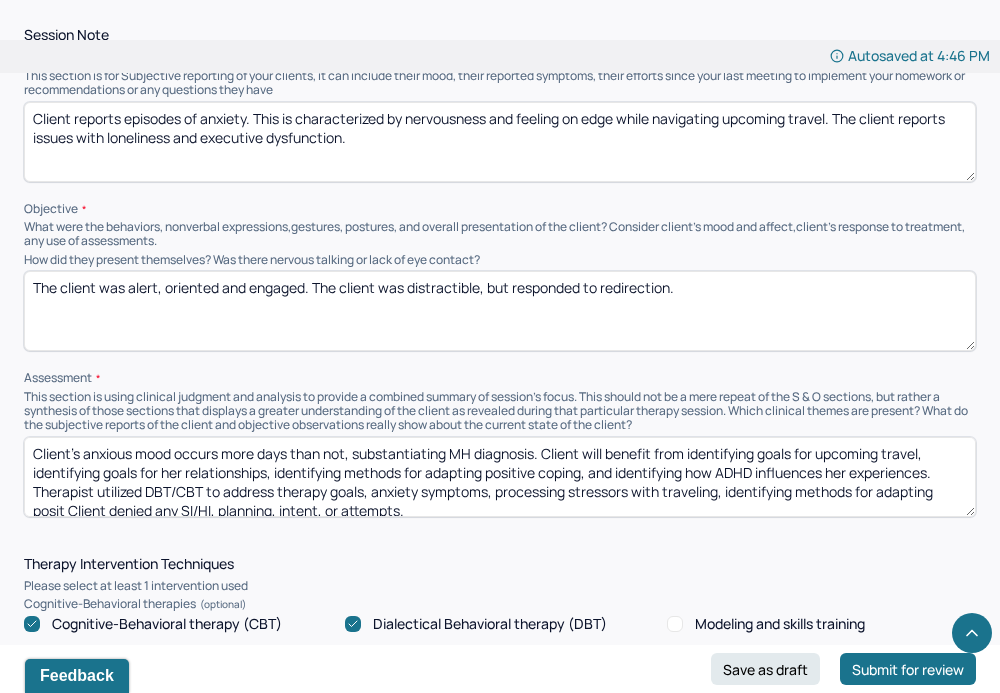 scroll, scrollTop: 3, scrollLeft: 0, axis: vertical 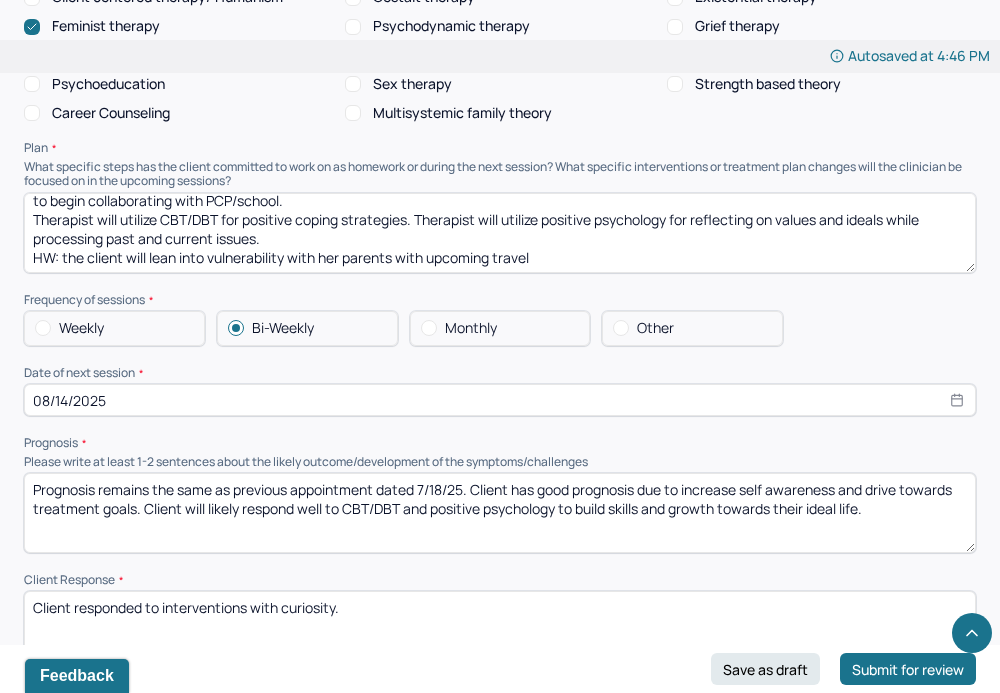 type on "Client’s anxious mood occurs more days than not, substantiating MH diagnosis. Client will benefit from identifying goals for upcoming travel, identifying goals for her relationships, identifying methods for adapting positive coping, and identifying how ADHD influences her experiences. Therapist utilized DBT/CBT to address therapy goals, anxiety symptoms, processing stressors with traveling, identifying methods for adapting positive coping skills, and identifying methods for managing stress with traveling. Client denied any SI/HI, planning, intent, or attempts." 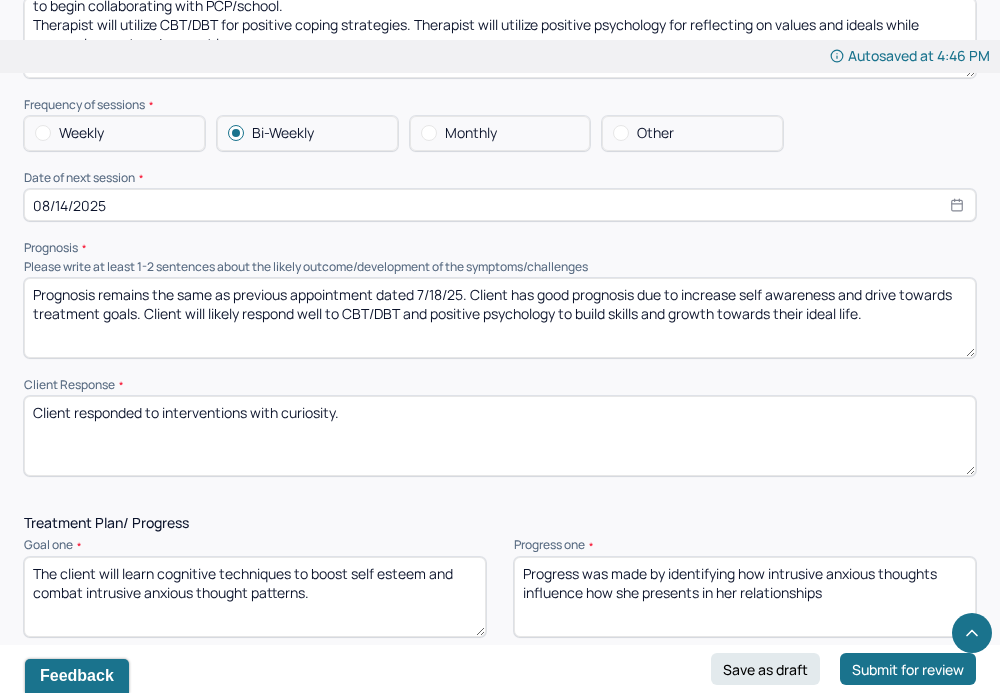 scroll, scrollTop: 2218, scrollLeft: 0, axis: vertical 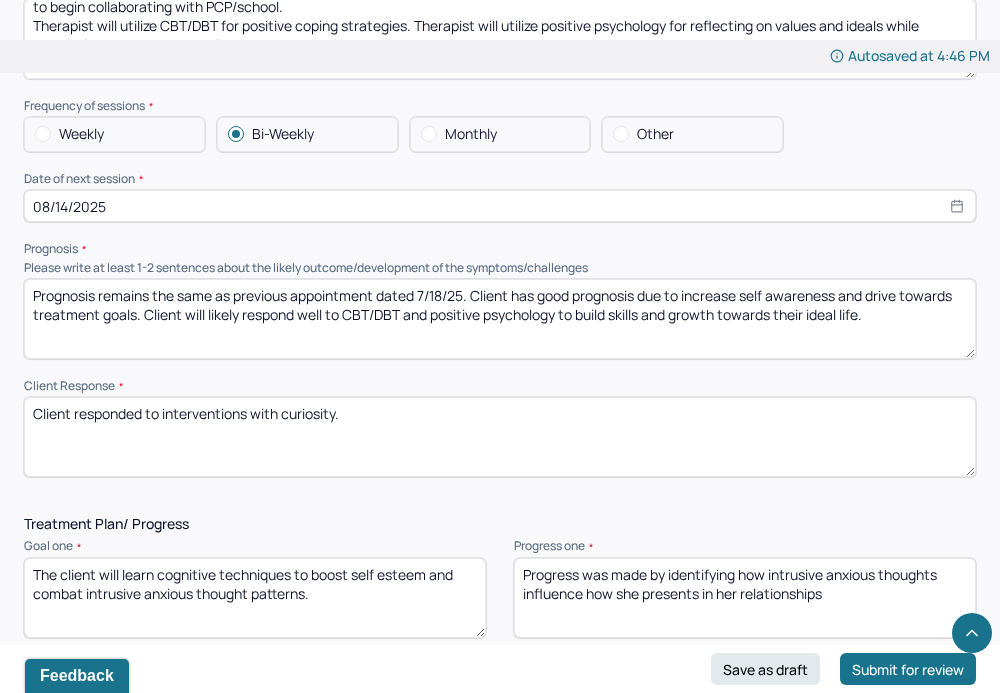 drag, startPoint x: 376, startPoint y: 424, endPoint x: -24, endPoint y: 412, distance: 400.17996 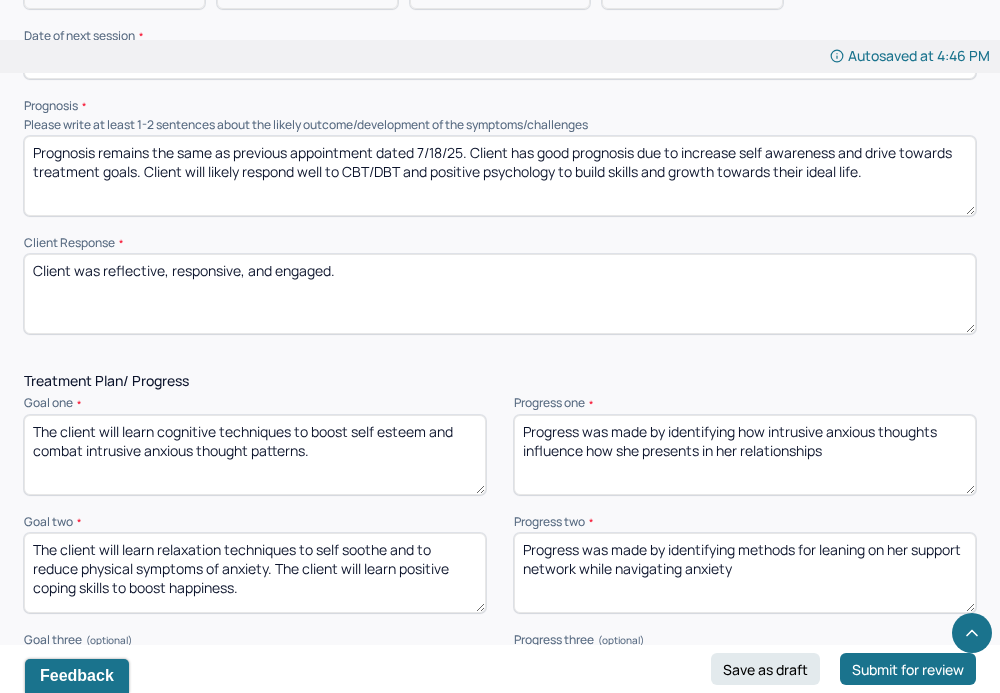 scroll, scrollTop: 2389, scrollLeft: 0, axis: vertical 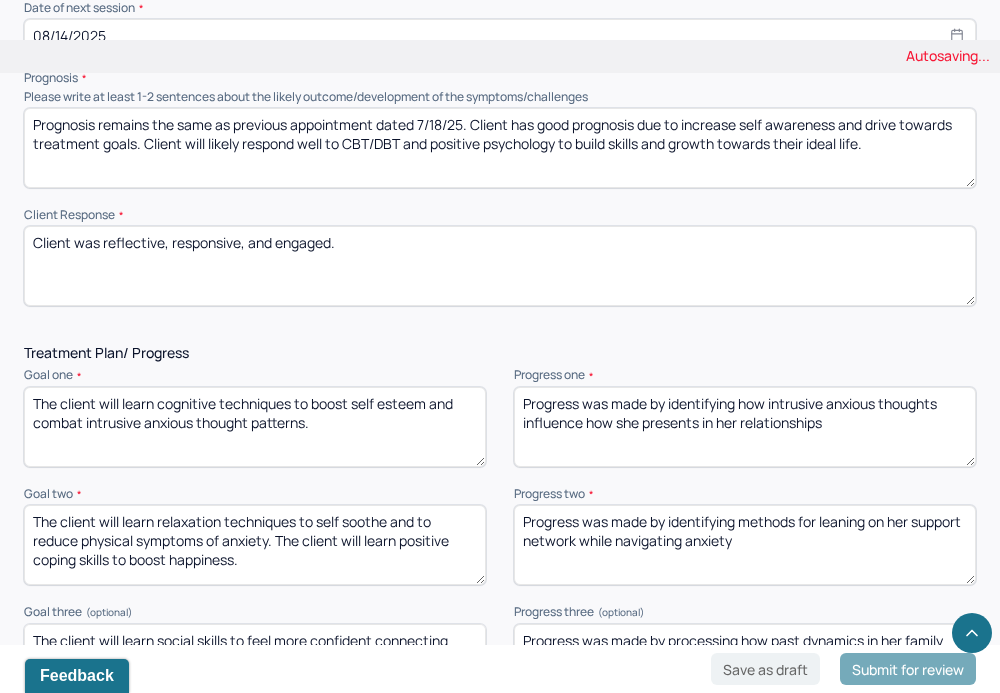 type on "Client was reflective, responsive, and engaged." 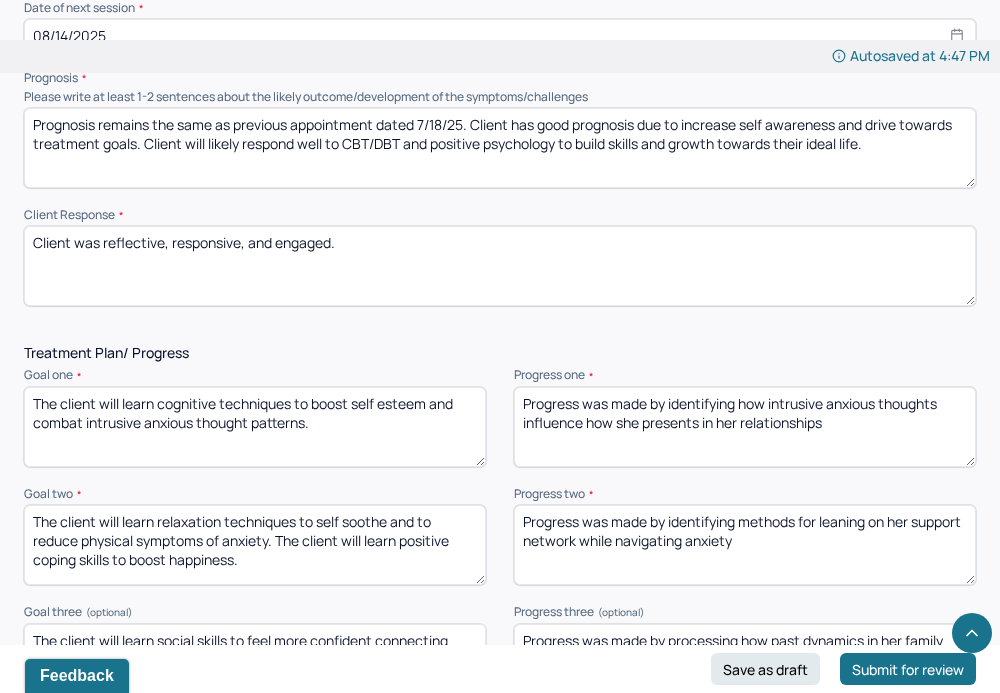 drag, startPoint x: 884, startPoint y: 427, endPoint x: 669, endPoint y: 395, distance: 217.36835 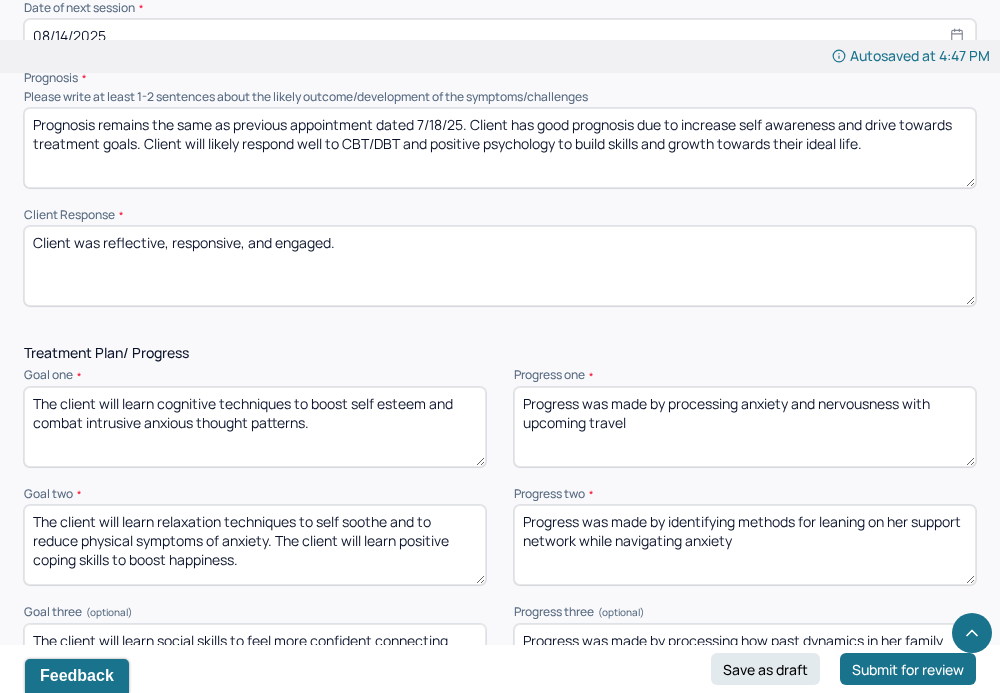 scroll, scrollTop: 2421, scrollLeft: 0, axis: vertical 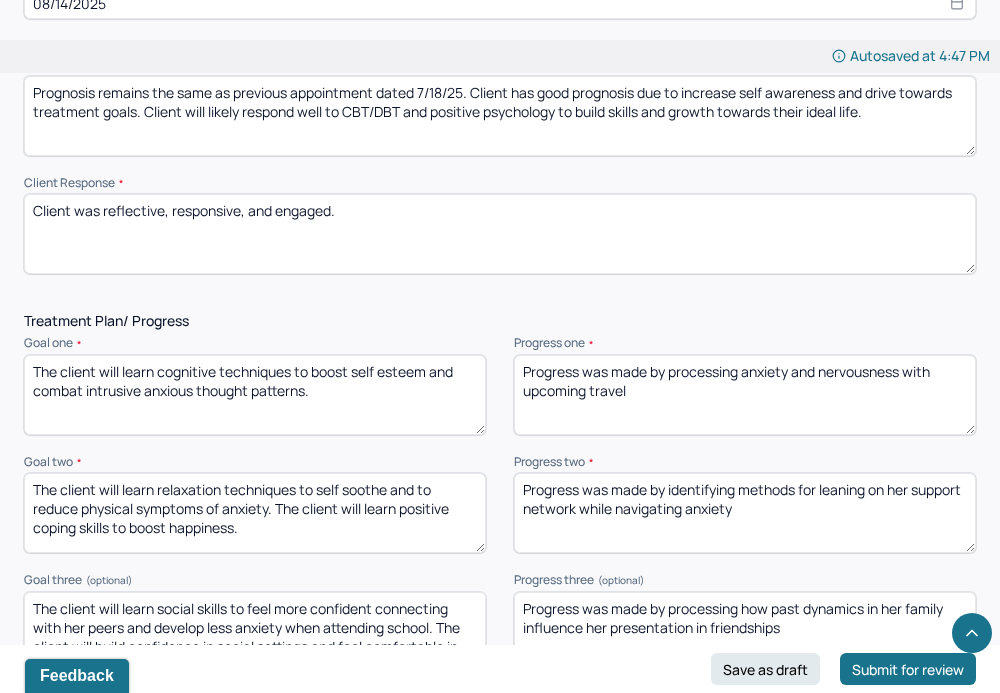 type on "Progress was made by processing anxiety and nervousness with upcoming travel" 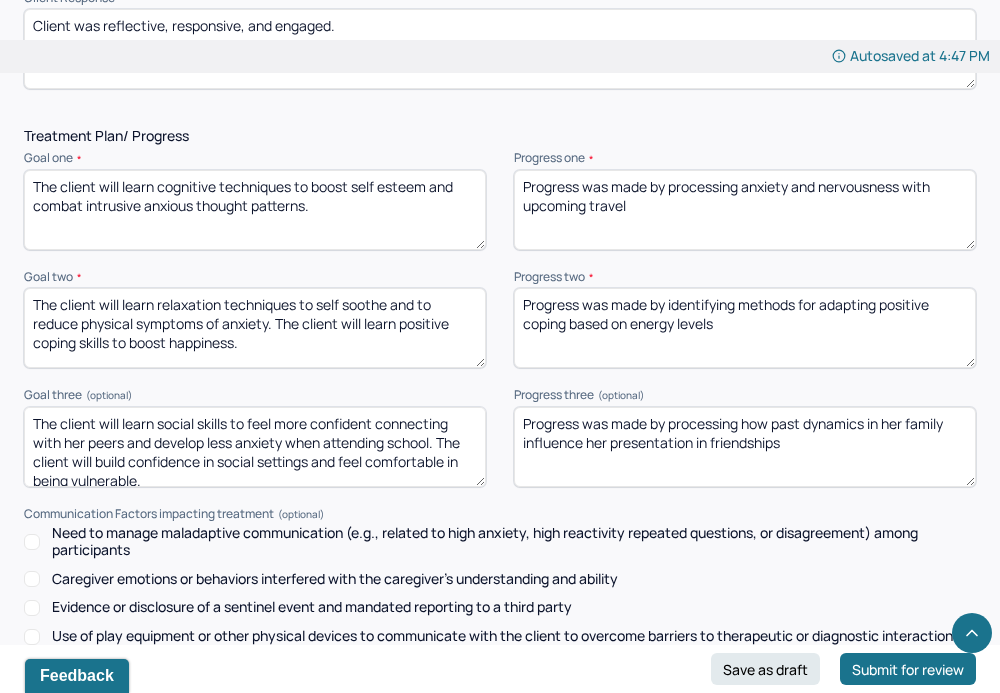 scroll, scrollTop: 2610, scrollLeft: 0, axis: vertical 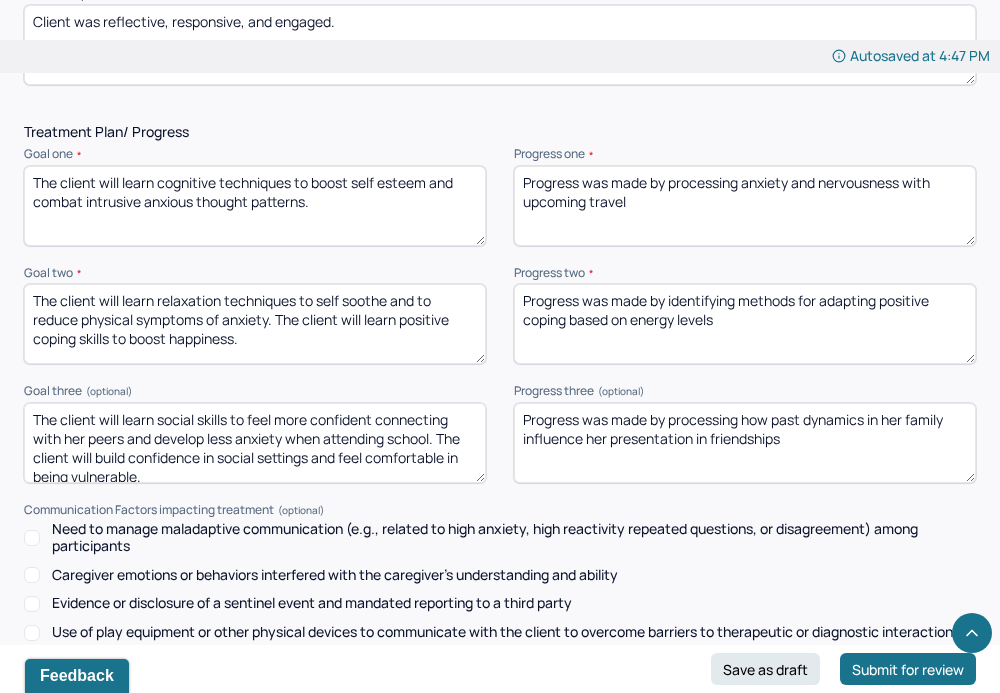 type on "Progress was made by identifying methods for adapting positive coping based on energy levels" 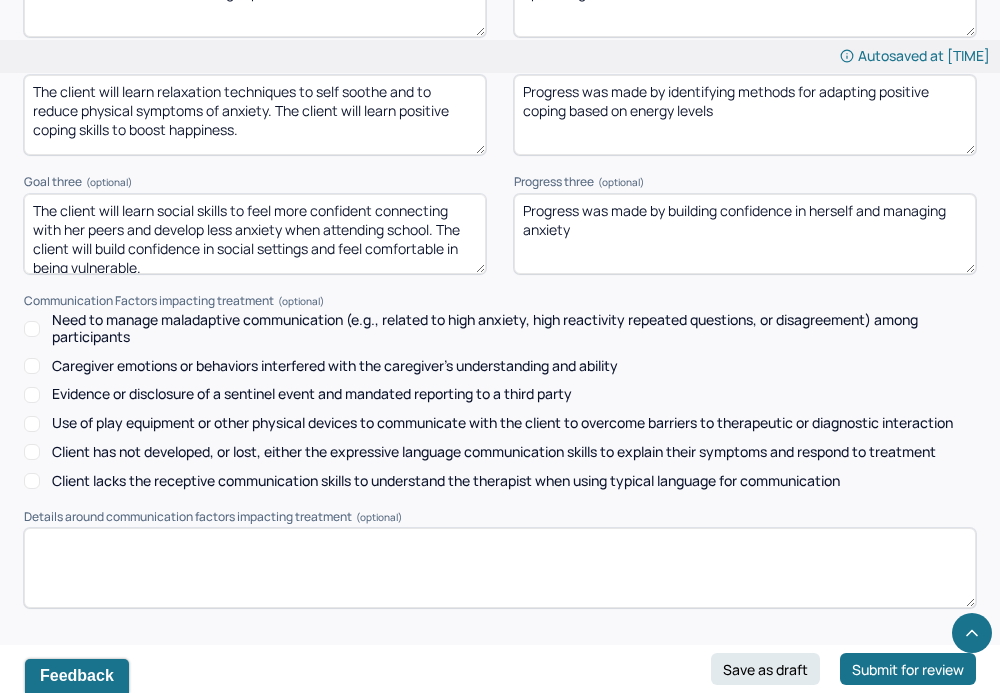 scroll, scrollTop: 2932, scrollLeft: 0, axis: vertical 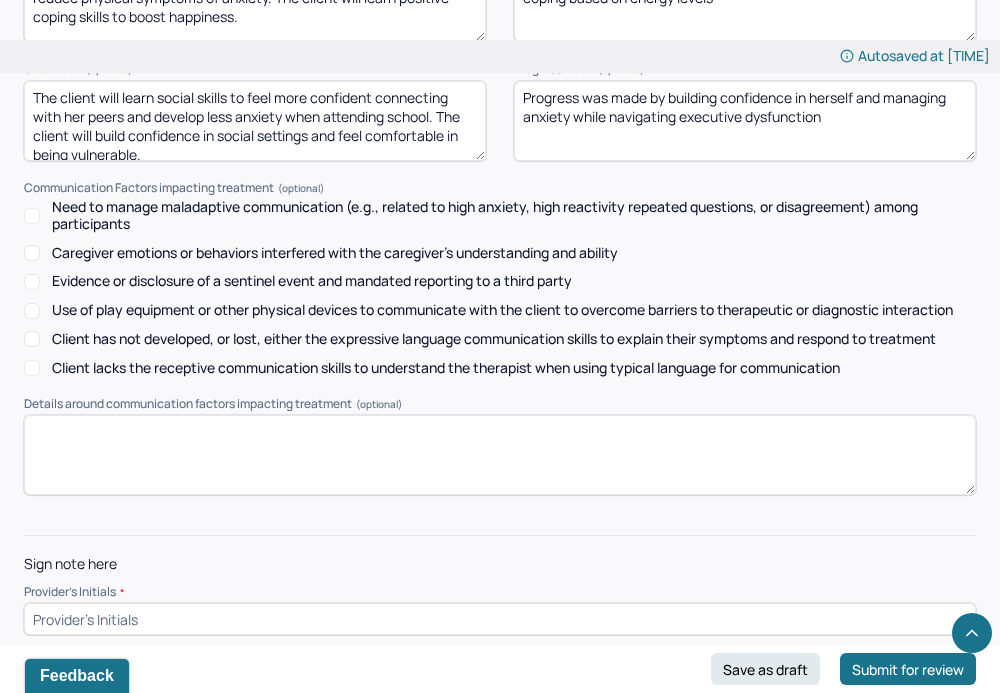 type on "Progress was made by building confidence in herself and managing anxiety while navigating executive dysfunction" 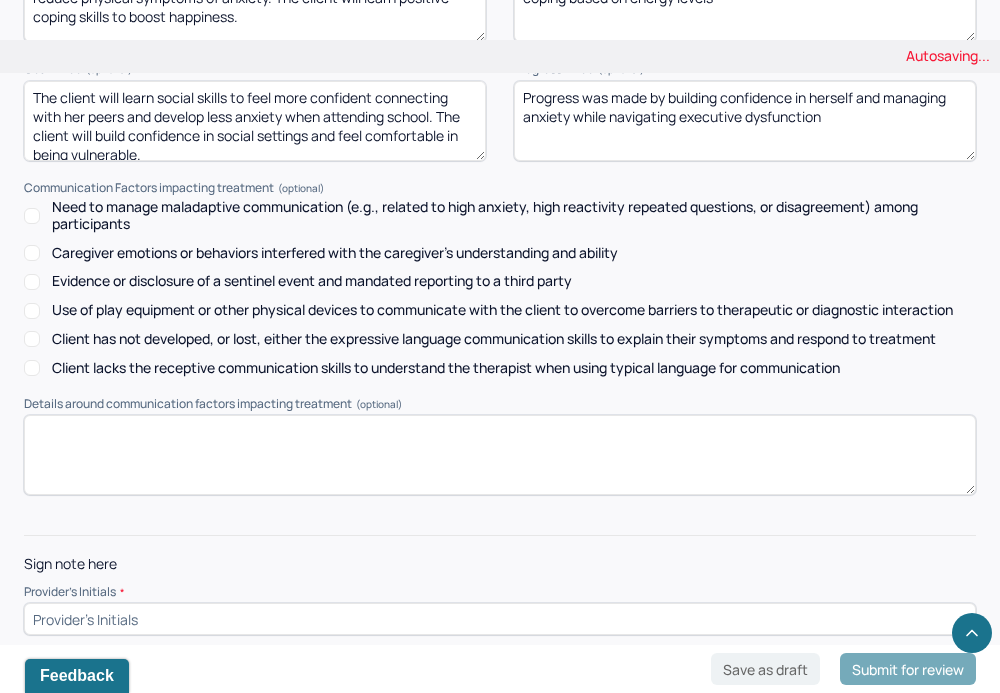 click at bounding box center (500, 619) 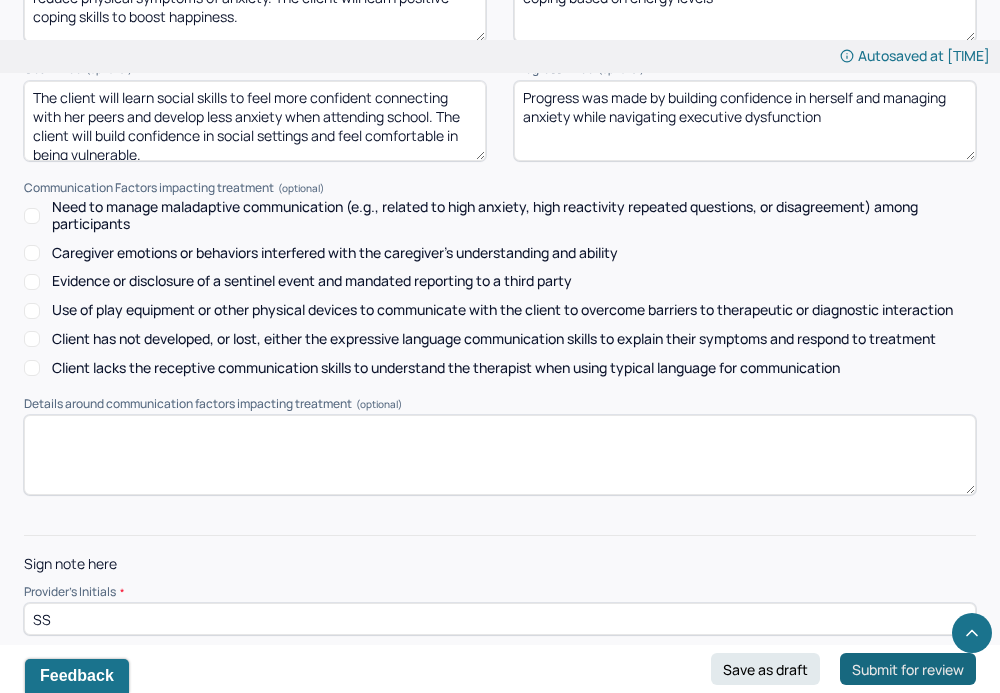 type on "SS" 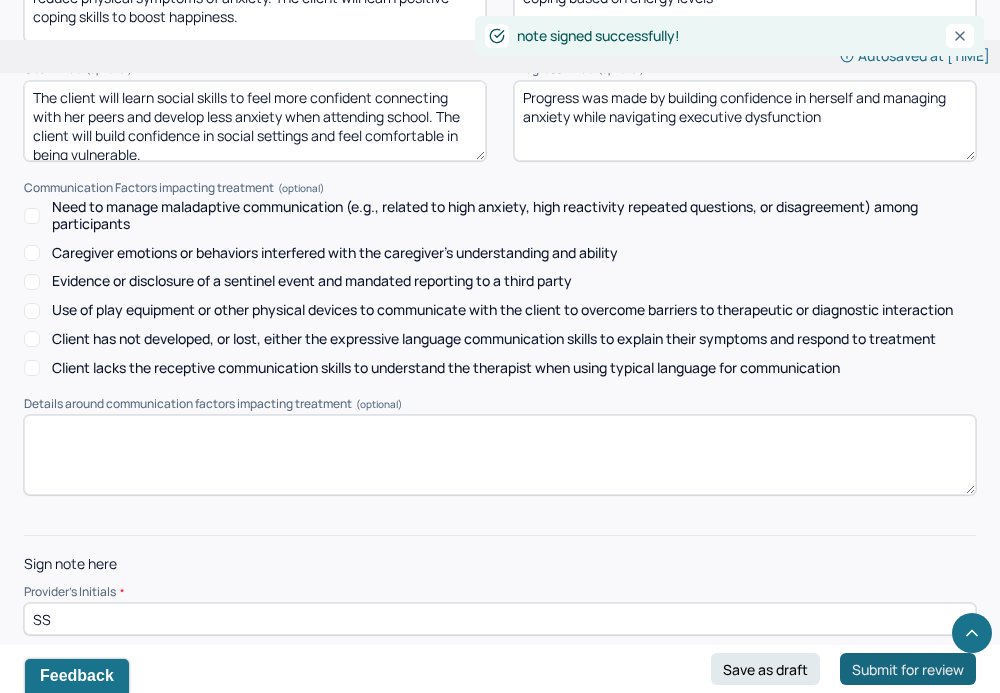 scroll, scrollTop: 0, scrollLeft: 0, axis: both 